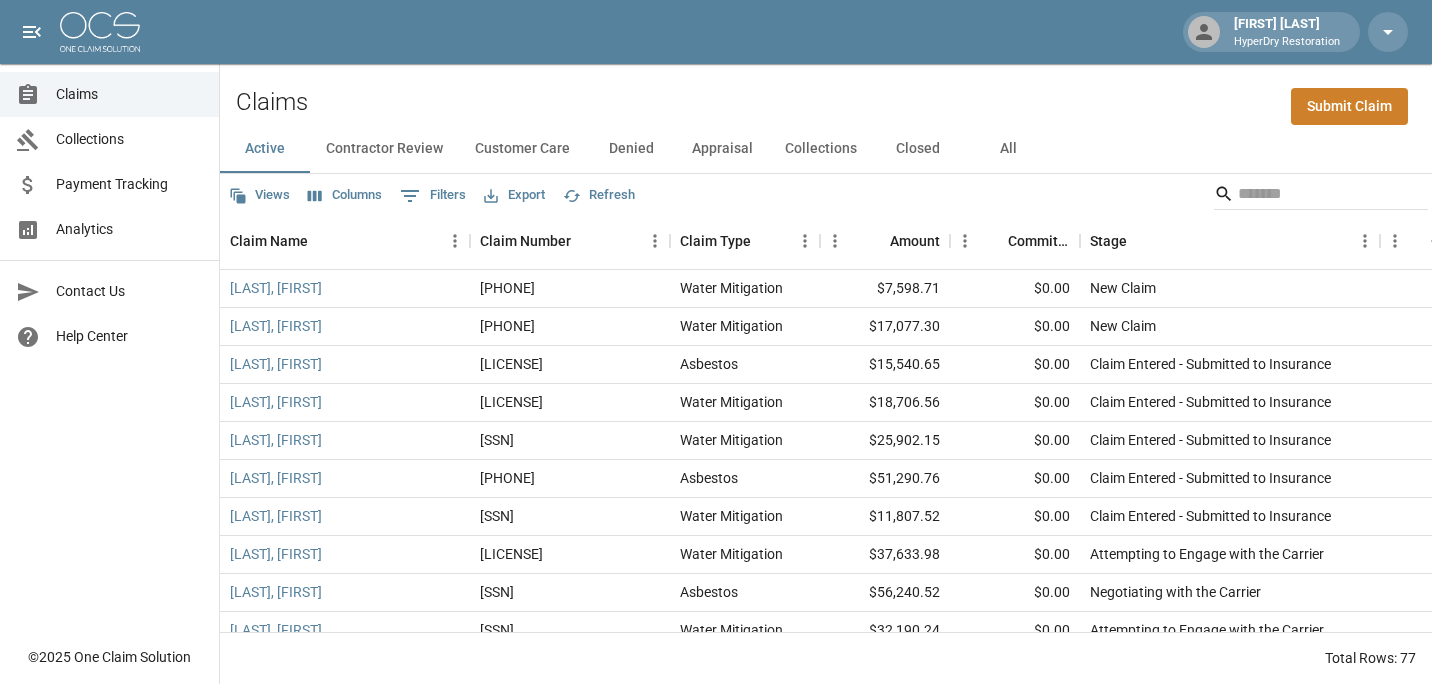scroll, scrollTop: 0, scrollLeft: 0, axis: both 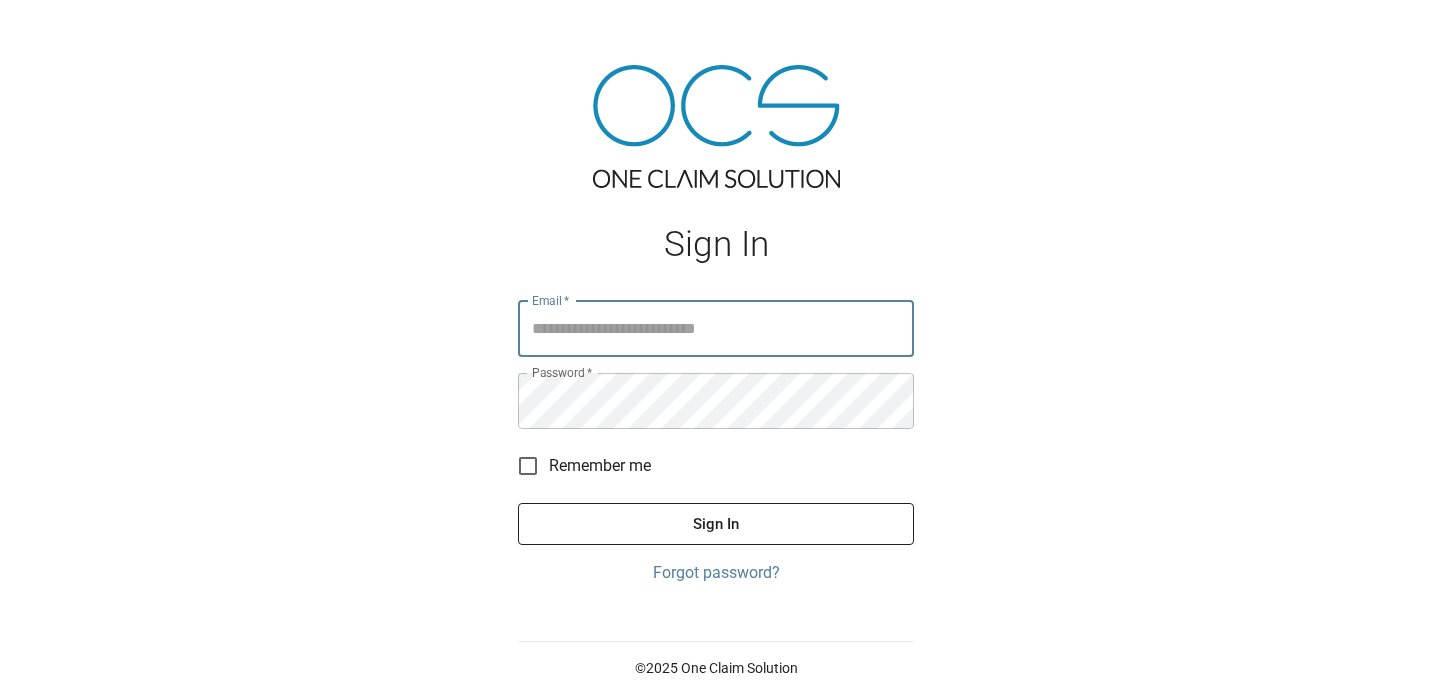 type on "**********" 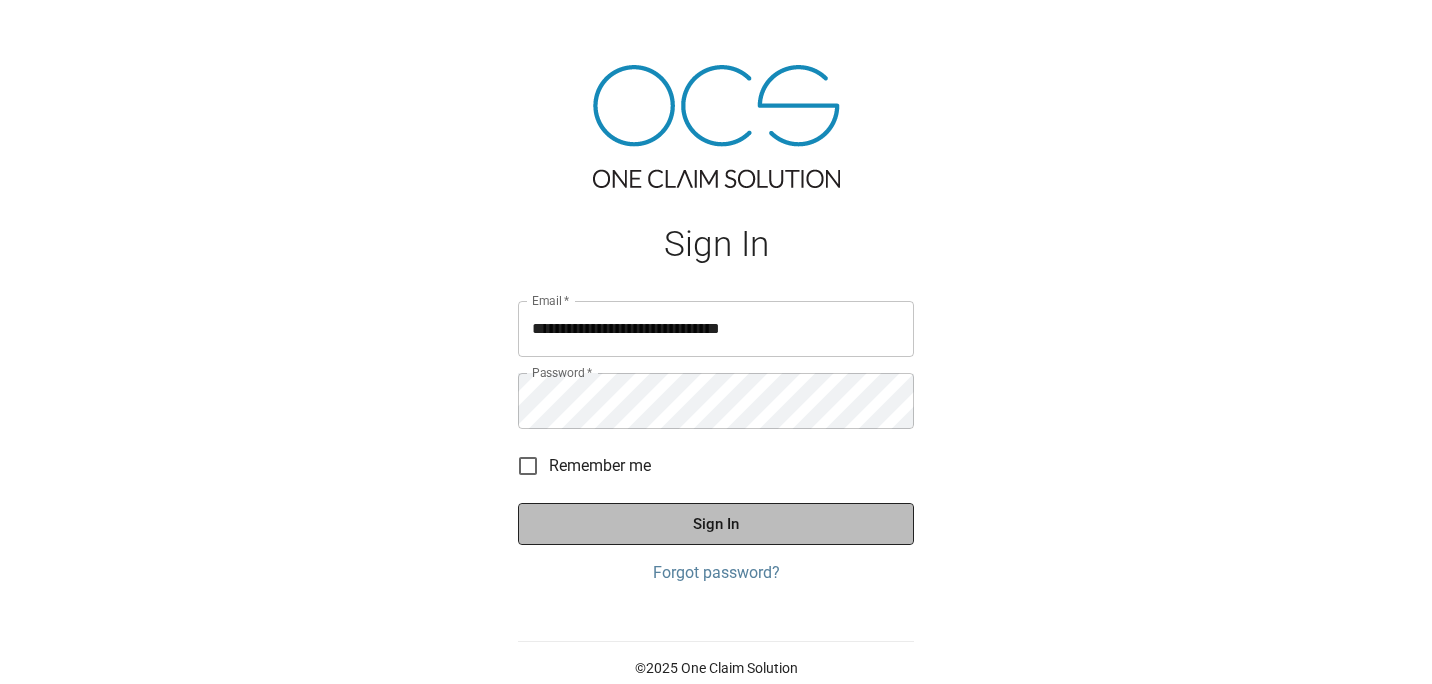 click on "Sign In" at bounding box center (716, 524) 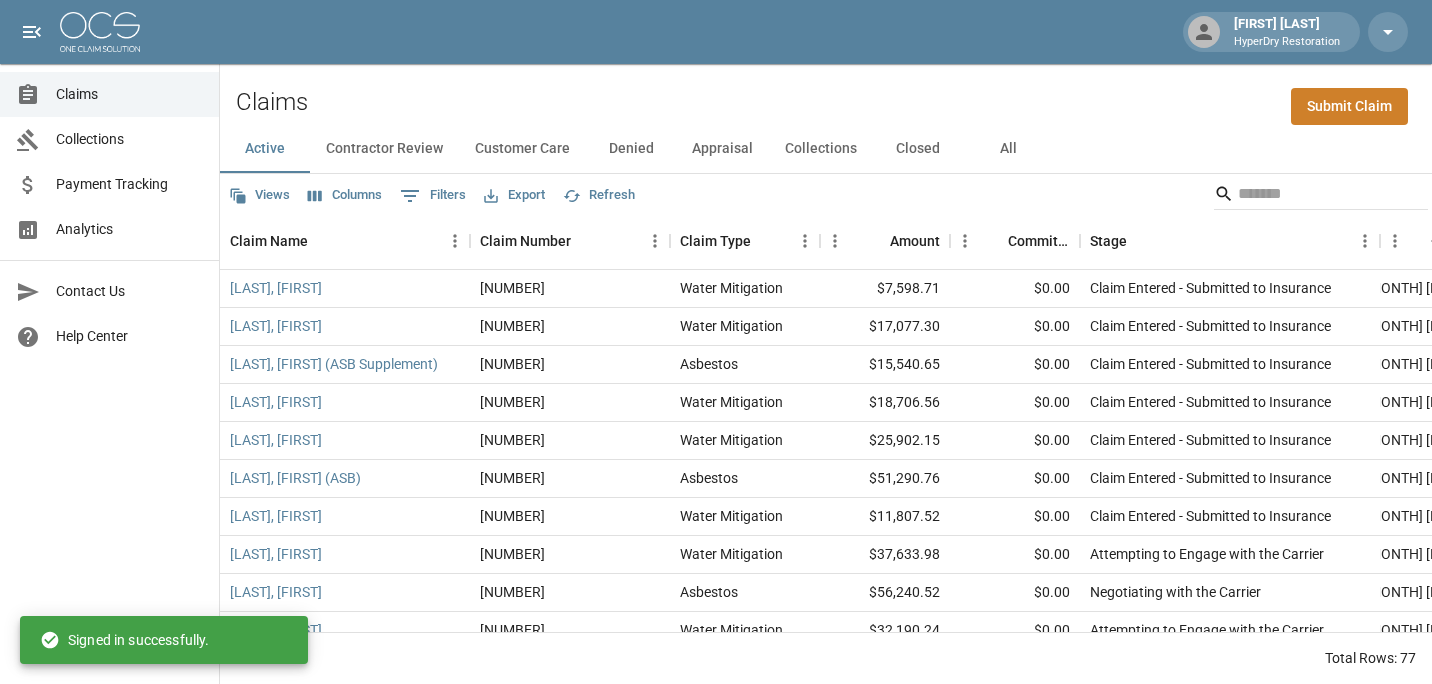 click on "Submit Claim" at bounding box center (1349, 106) 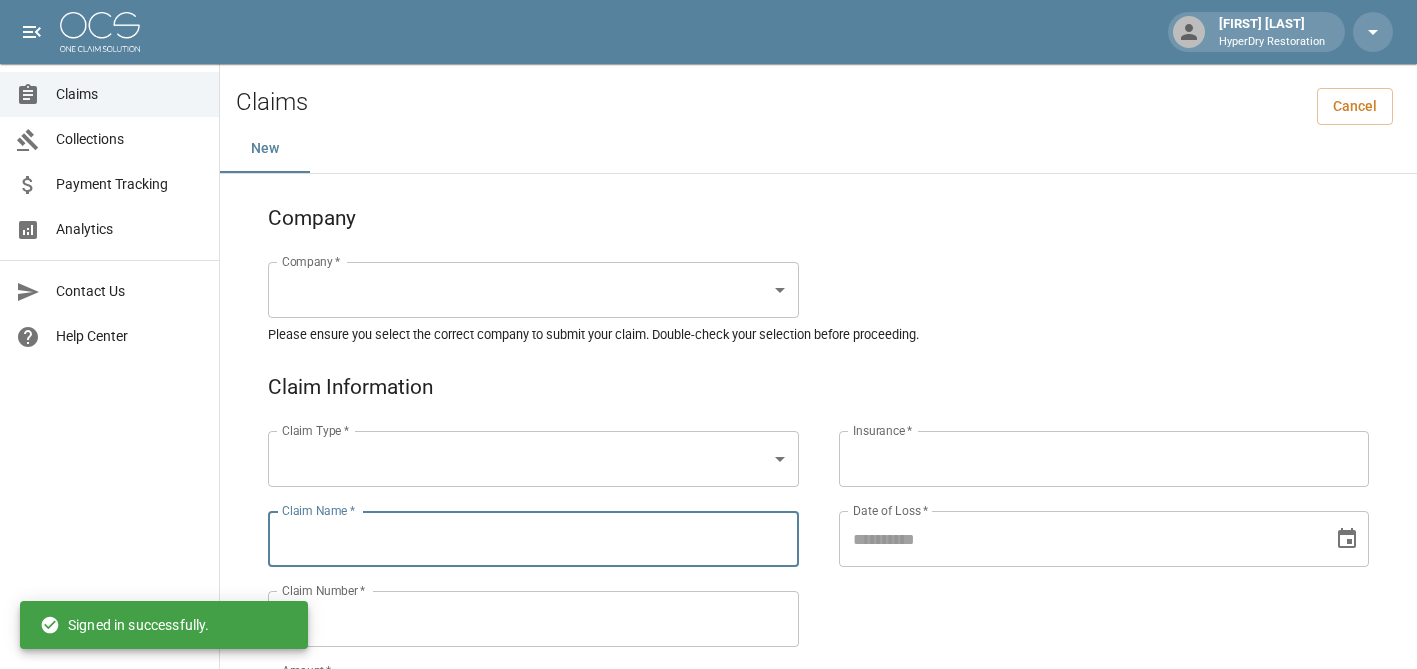 click on "Claim Name   *" at bounding box center (533, 539) 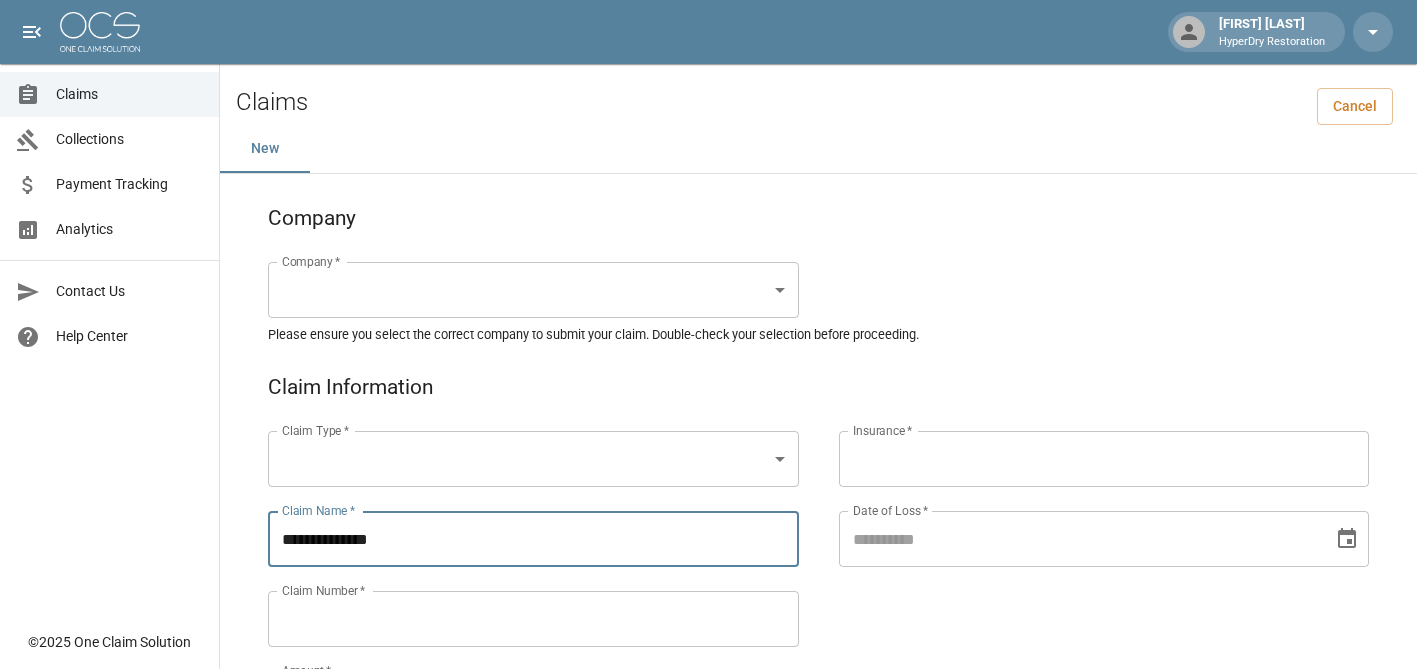 type on "**********" 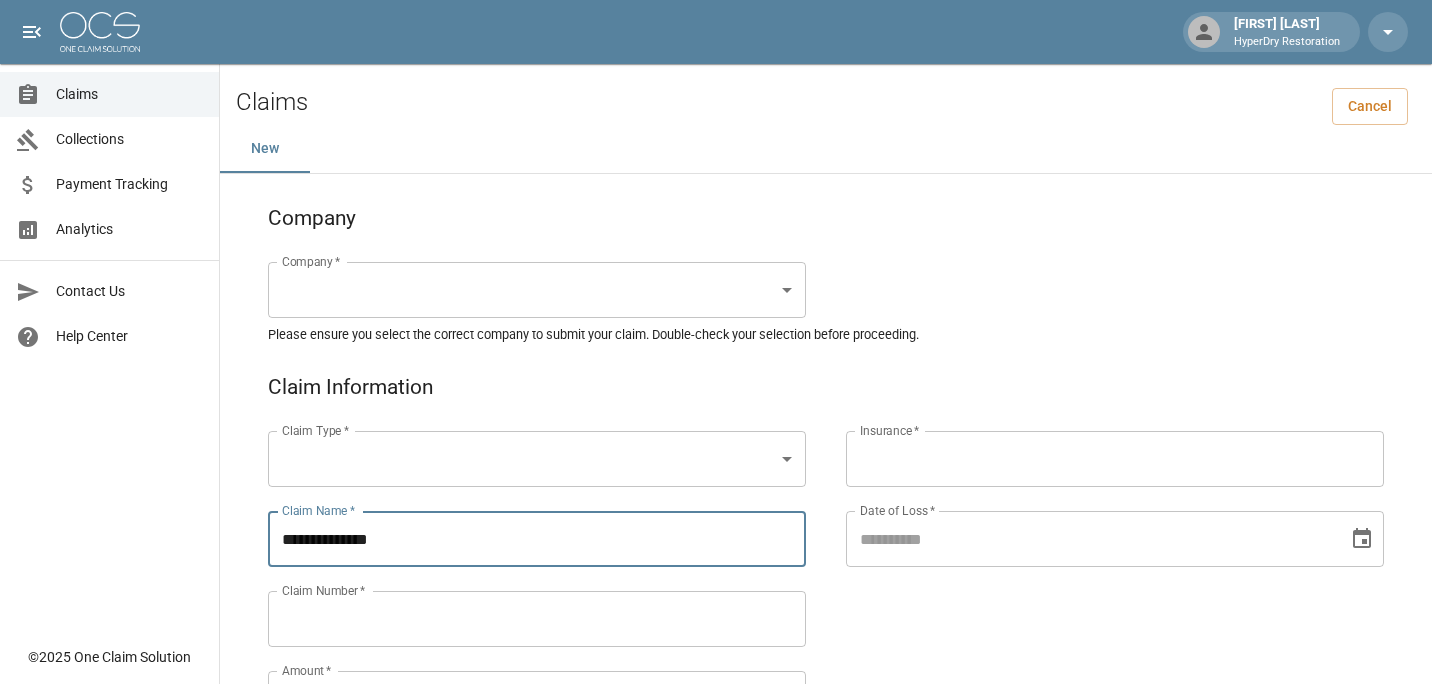 click on "**********" at bounding box center [716, 921] 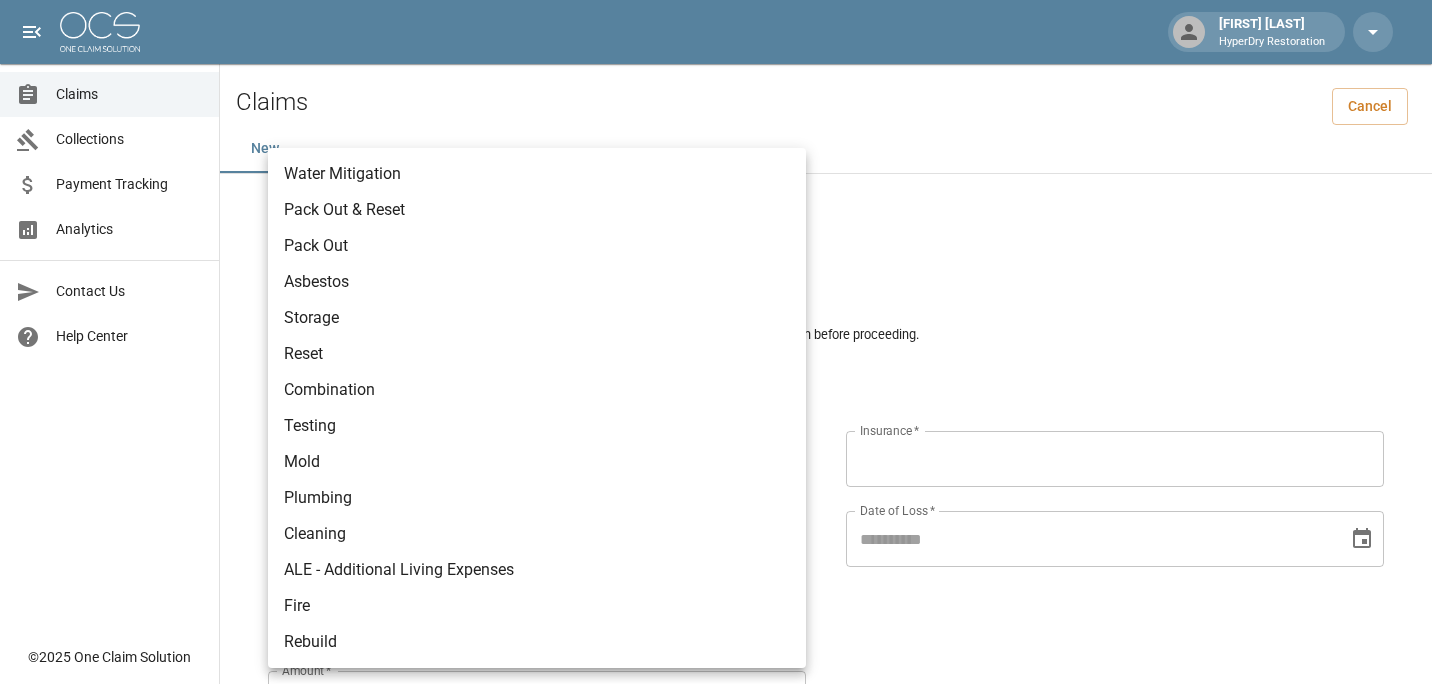 click on "Pack Out & Reset" at bounding box center (537, 210) 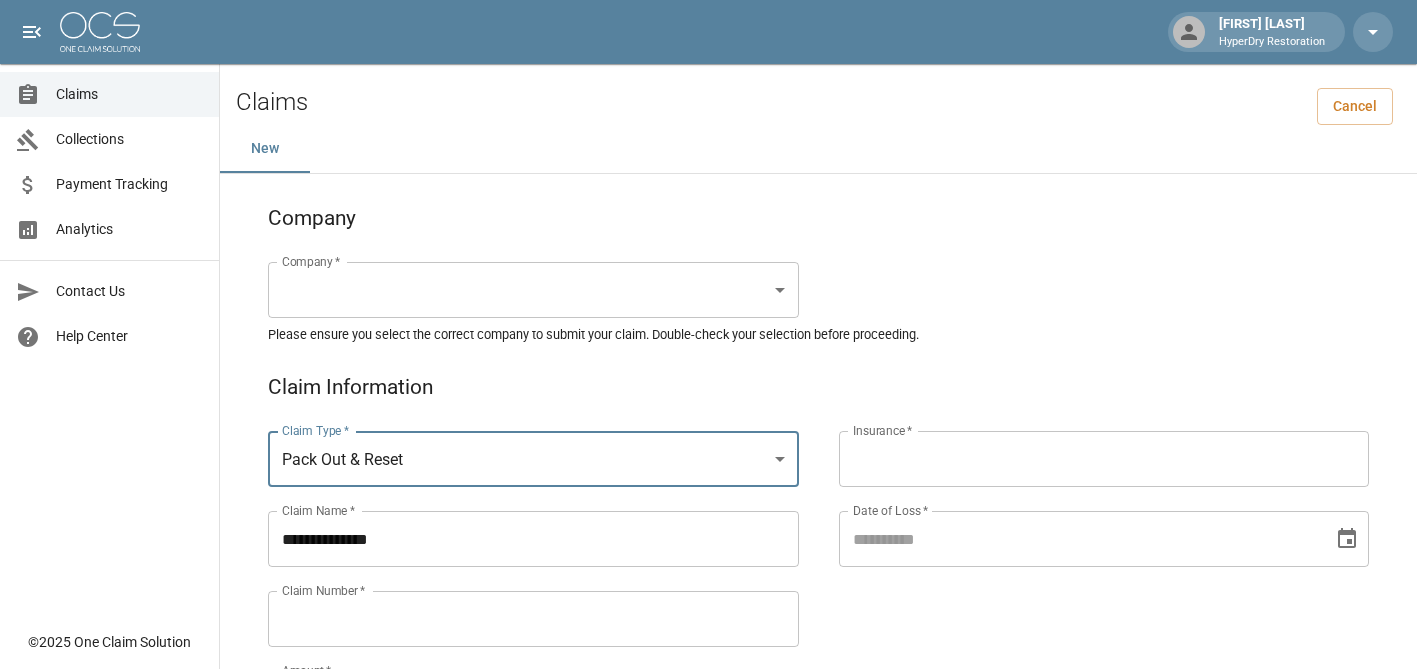 click on "**********" at bounding box center [708, 921] 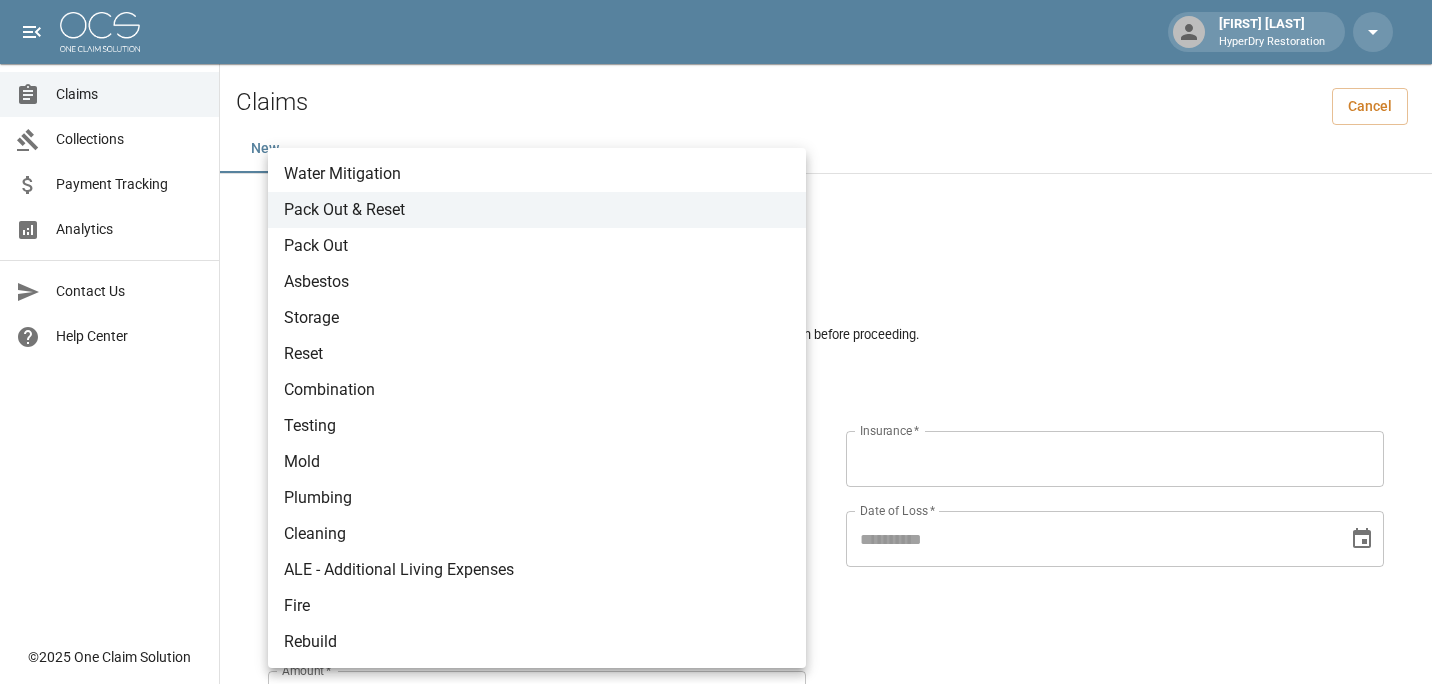 click on "Water Mitigation" at bounding box center (537, 174) 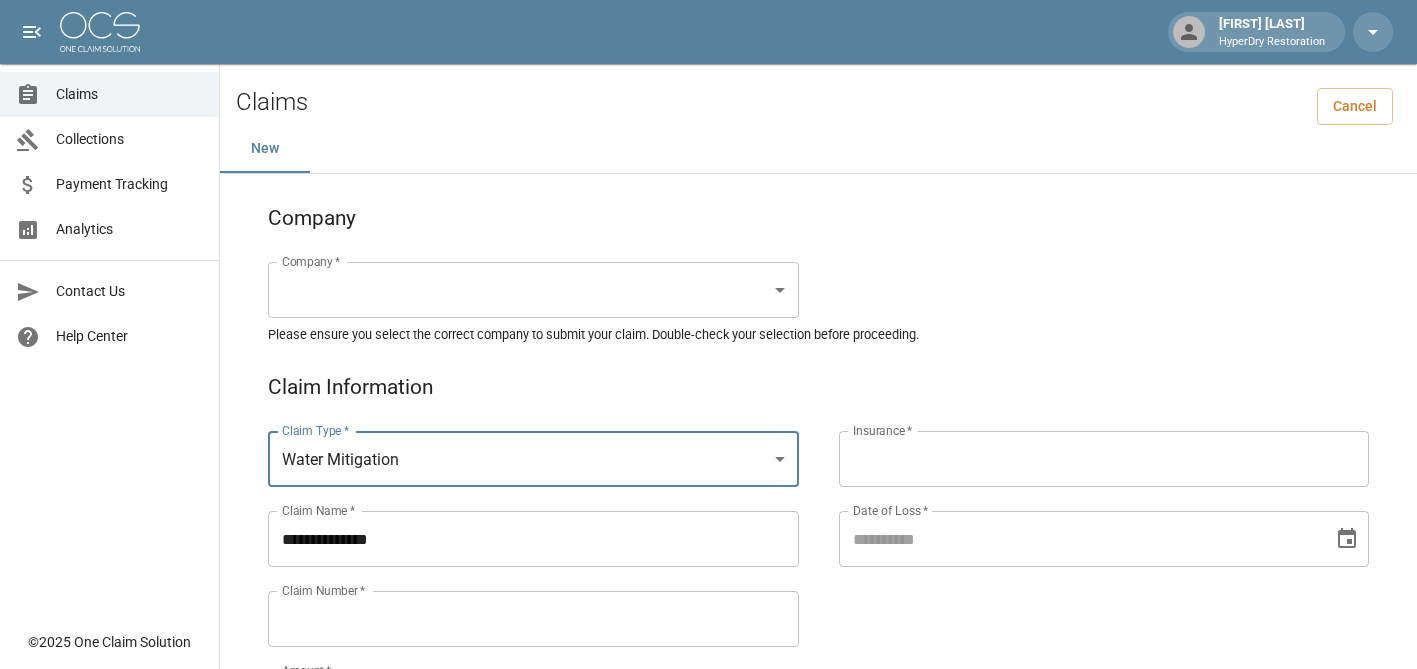 click on "**********" at bounding box center (708, 921) 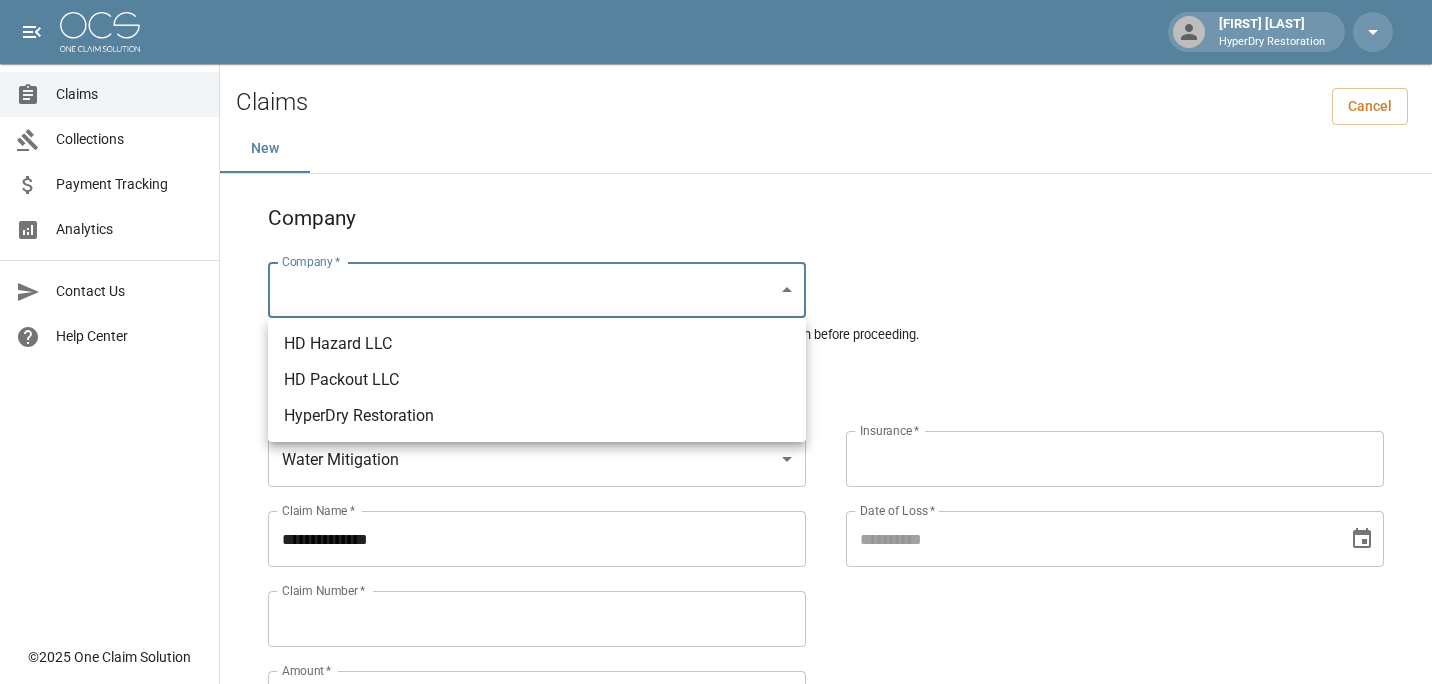 click on "HyperDry Restoration" at bounding box center (537, 416) 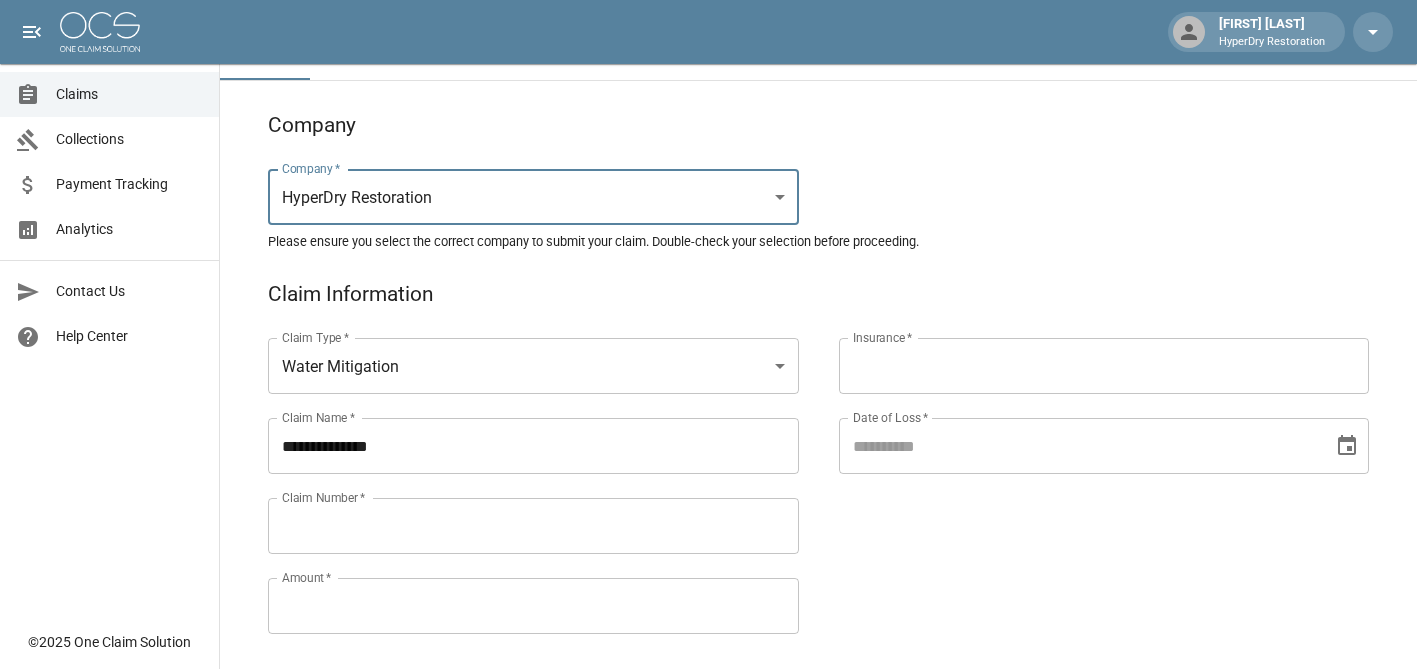 scroll, scrollTop: 94, scrollLeft: 0, axis: vertical 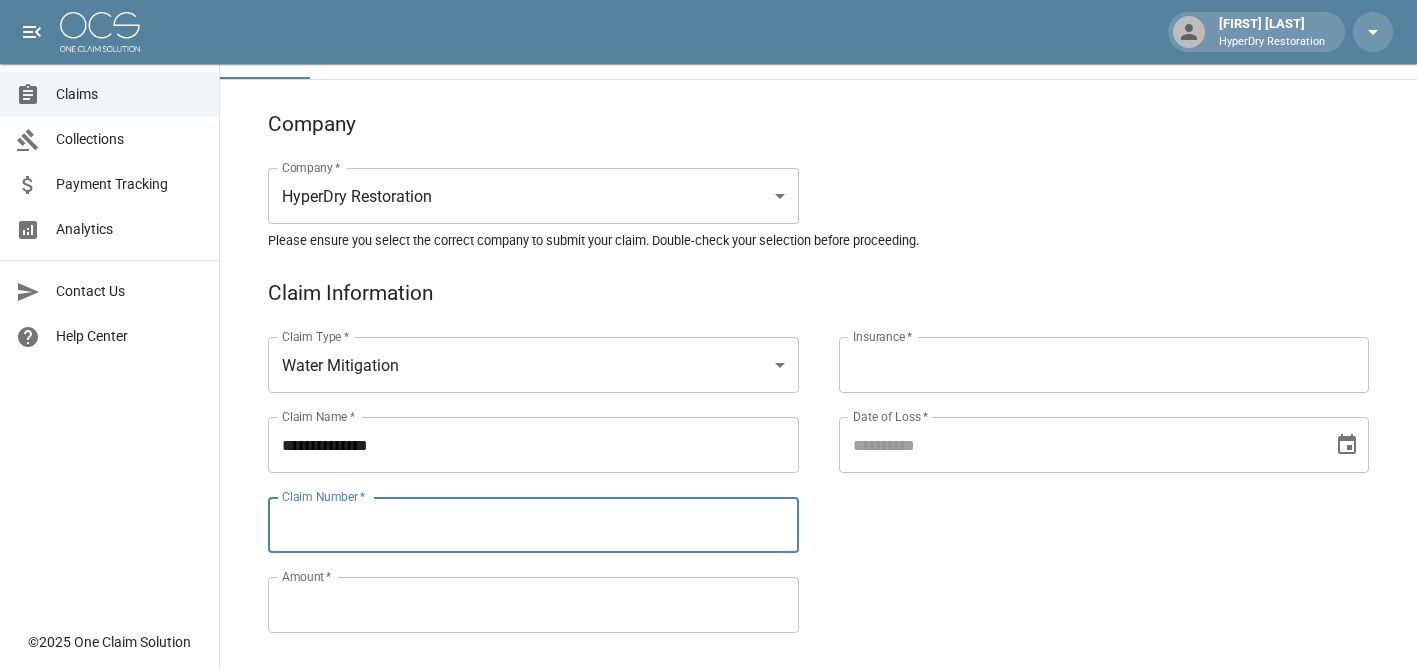 click on "Claim Number   *" at bounding box center [533, 525] 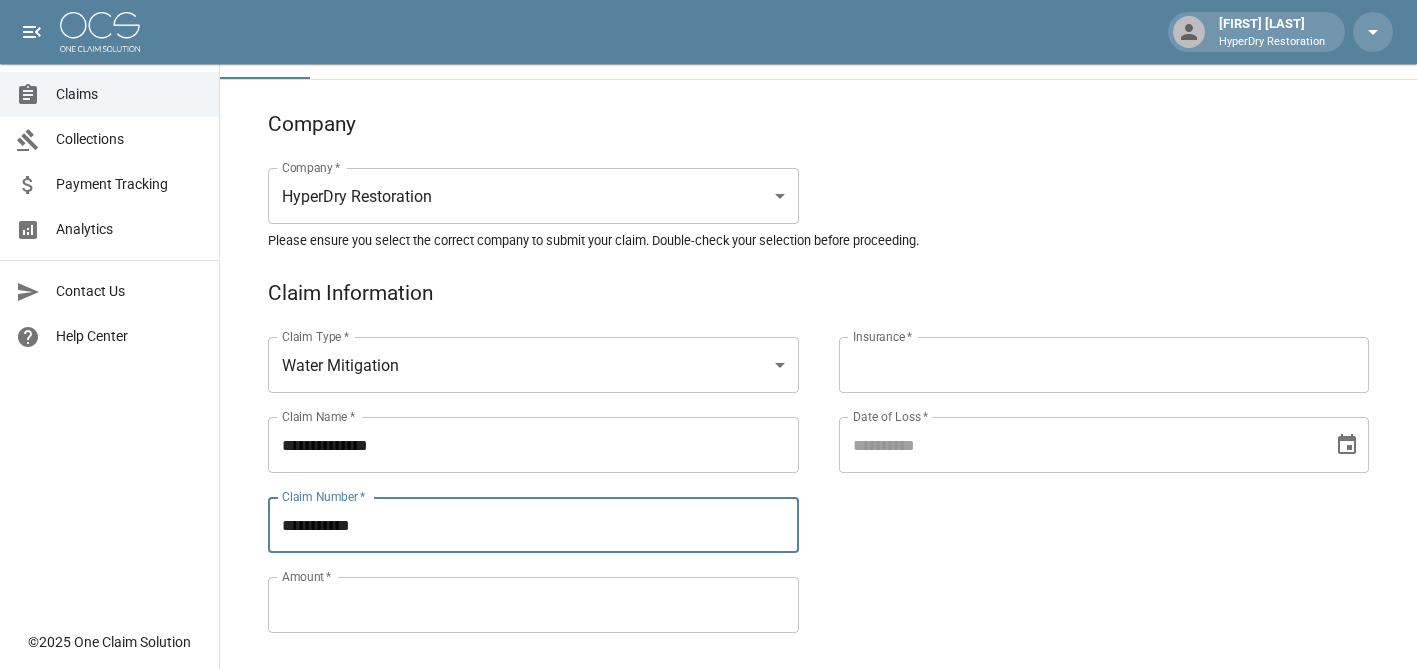 type on "**********" 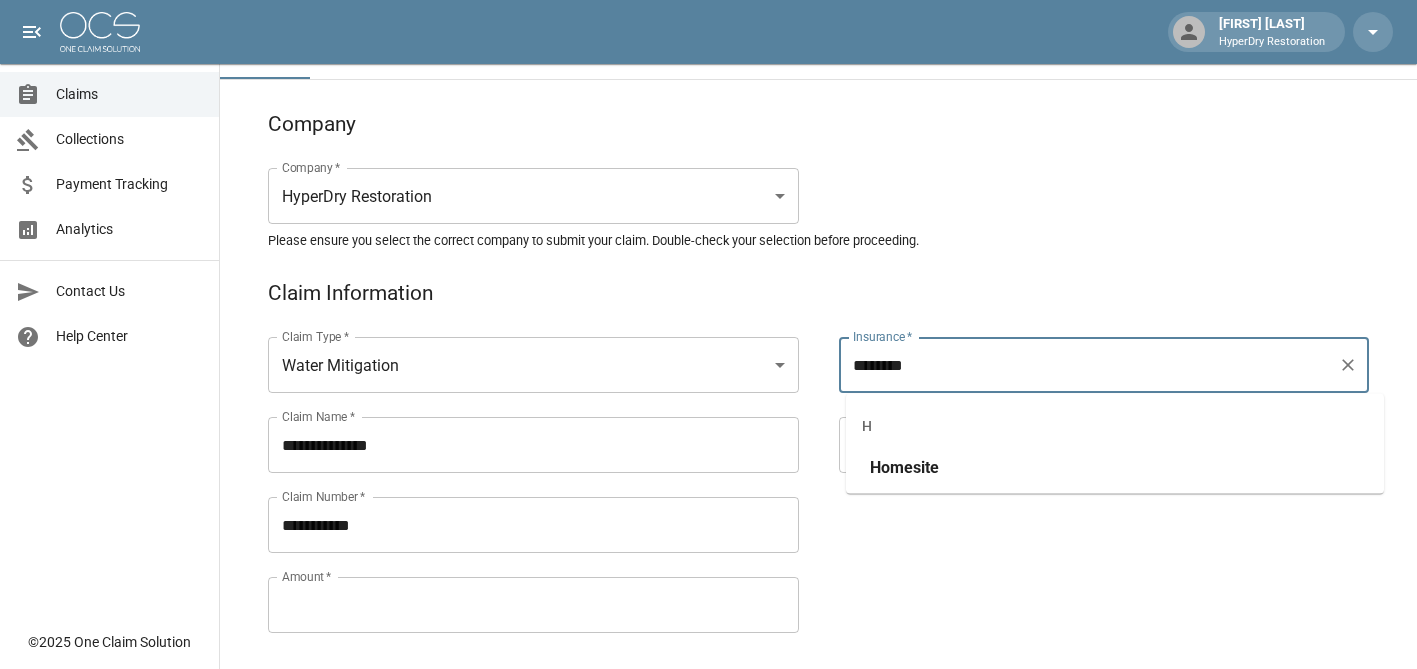 click on "Homesite" at bounding box center [904, 467] 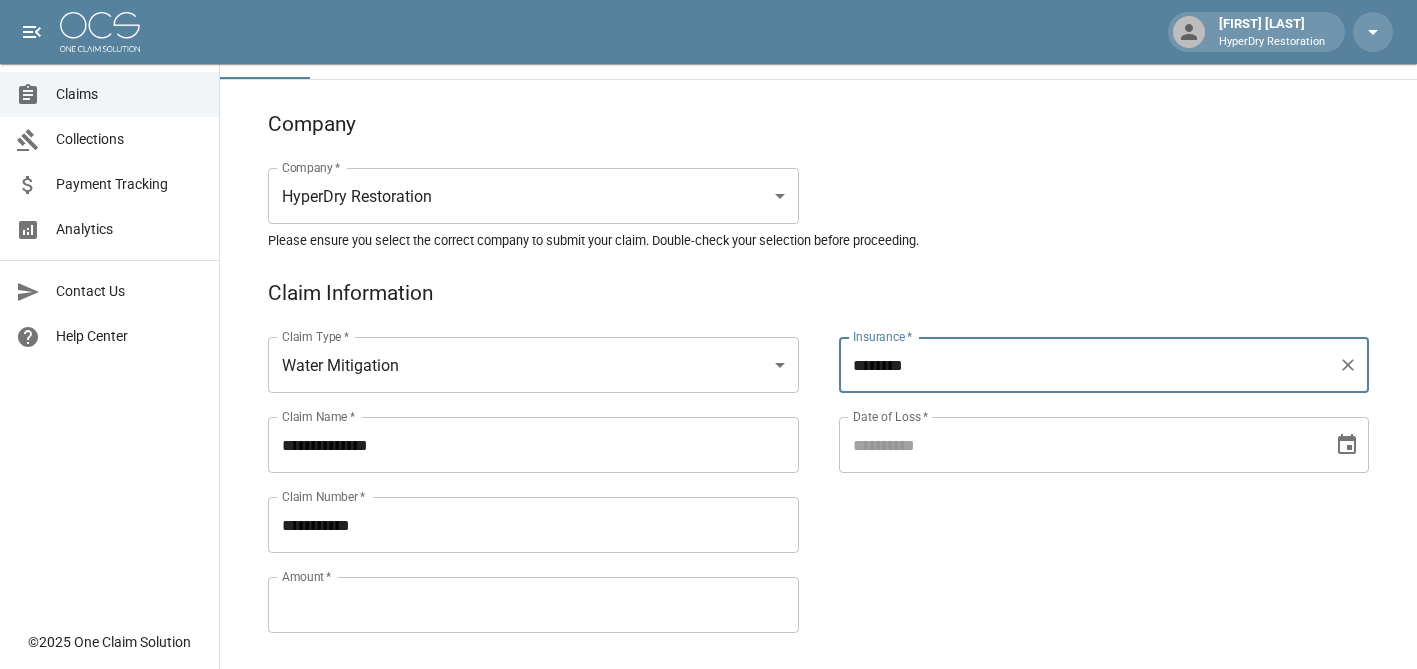 type on "********" 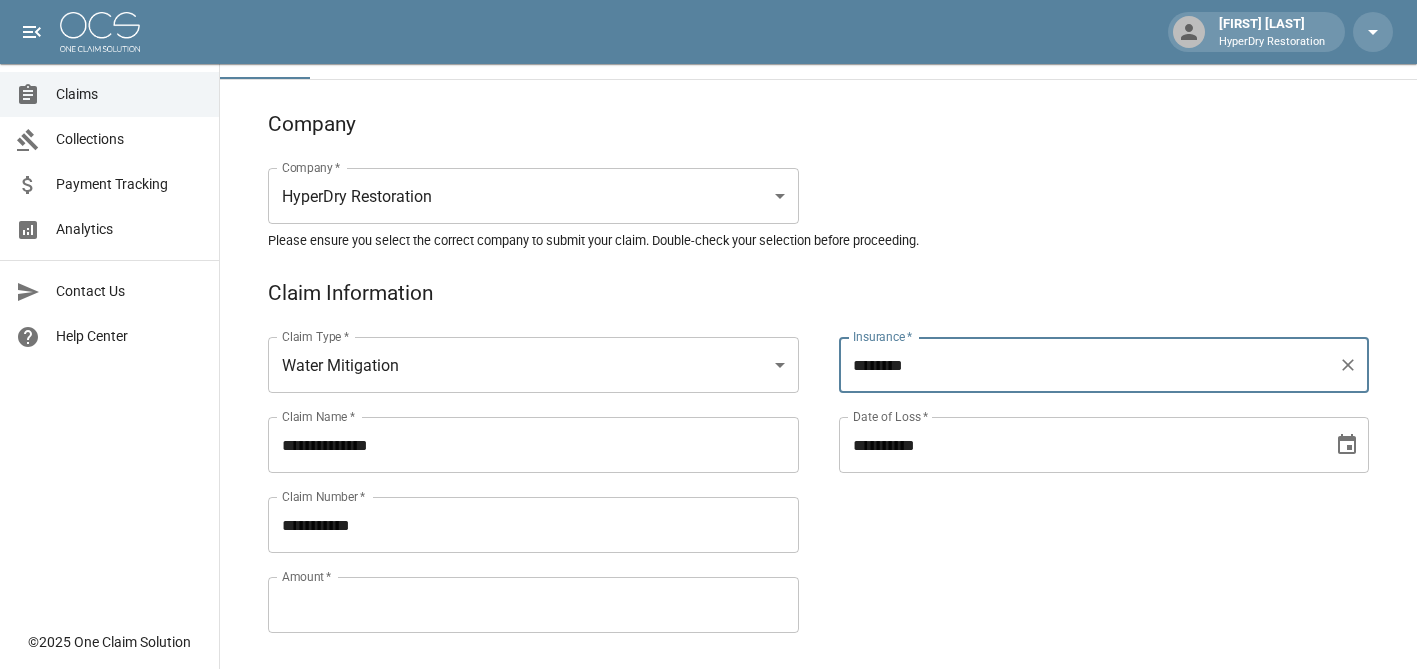 click on "**********" at bounding box center (1079, 445) 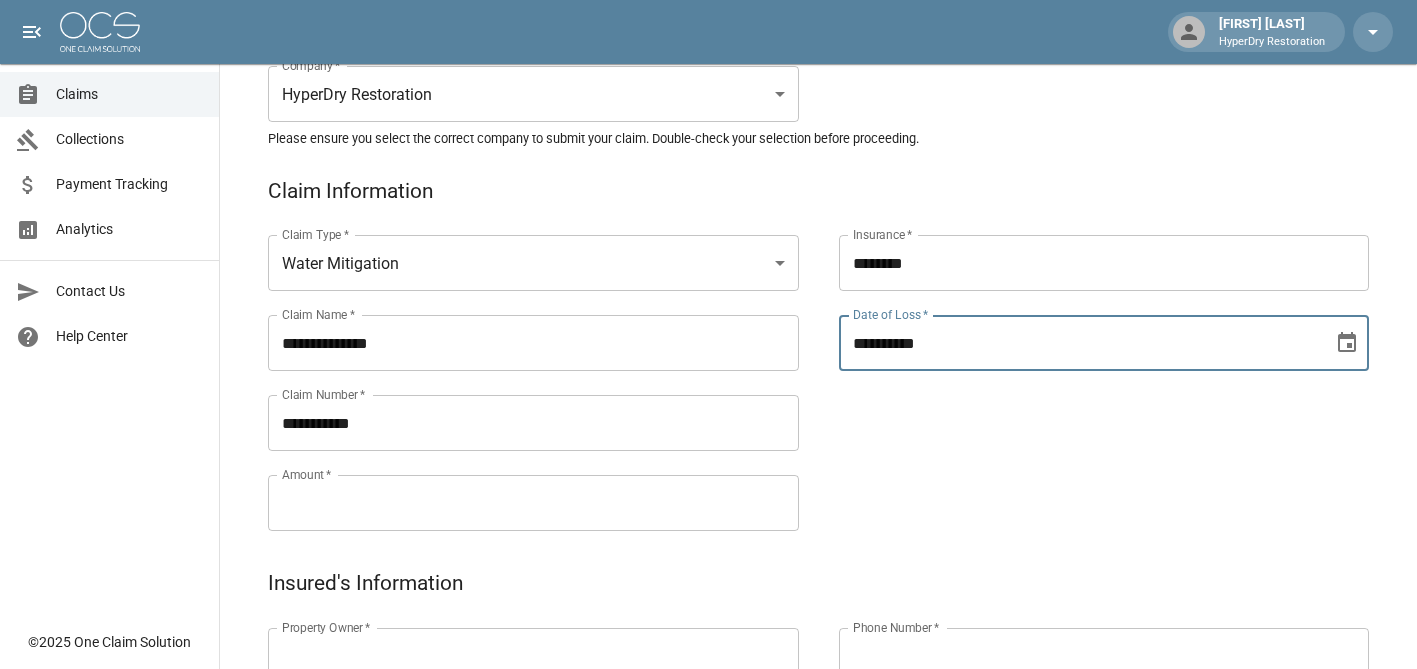 scroll, scrollTop: 201, scrollLeft: 0, axis: vertical 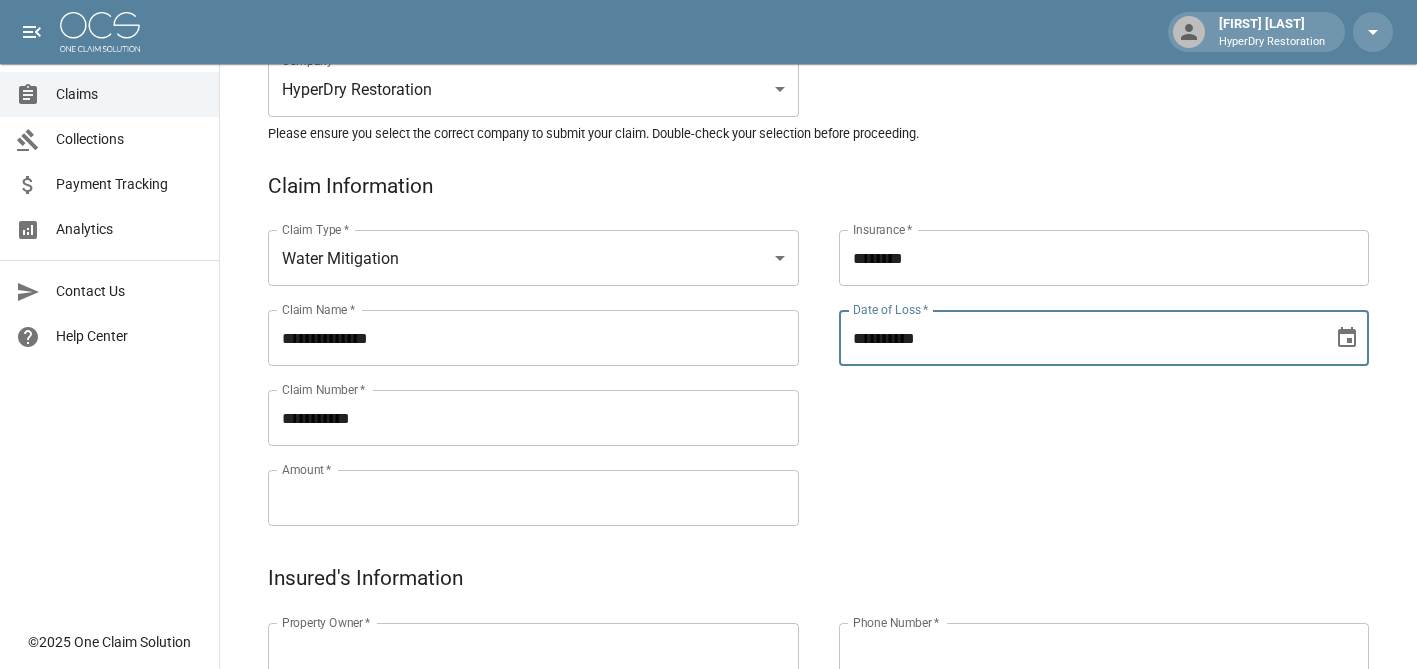 type on "**********" 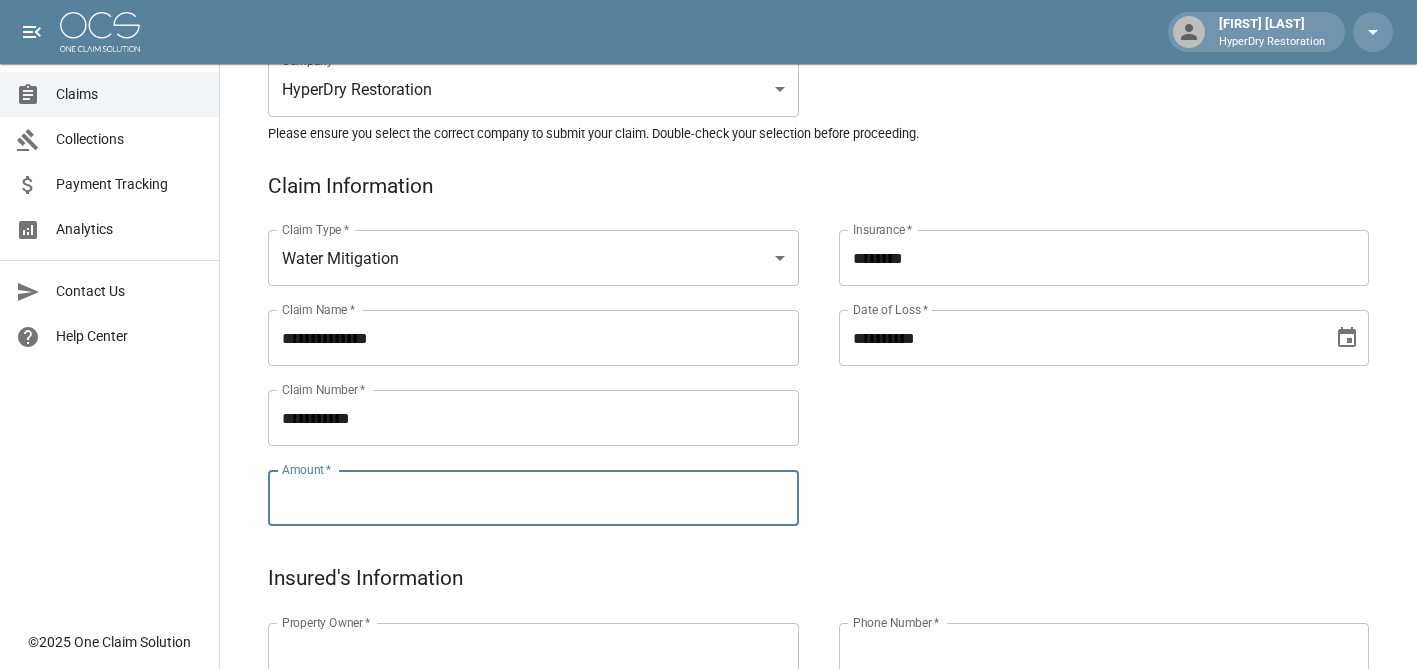 paste on "*********" 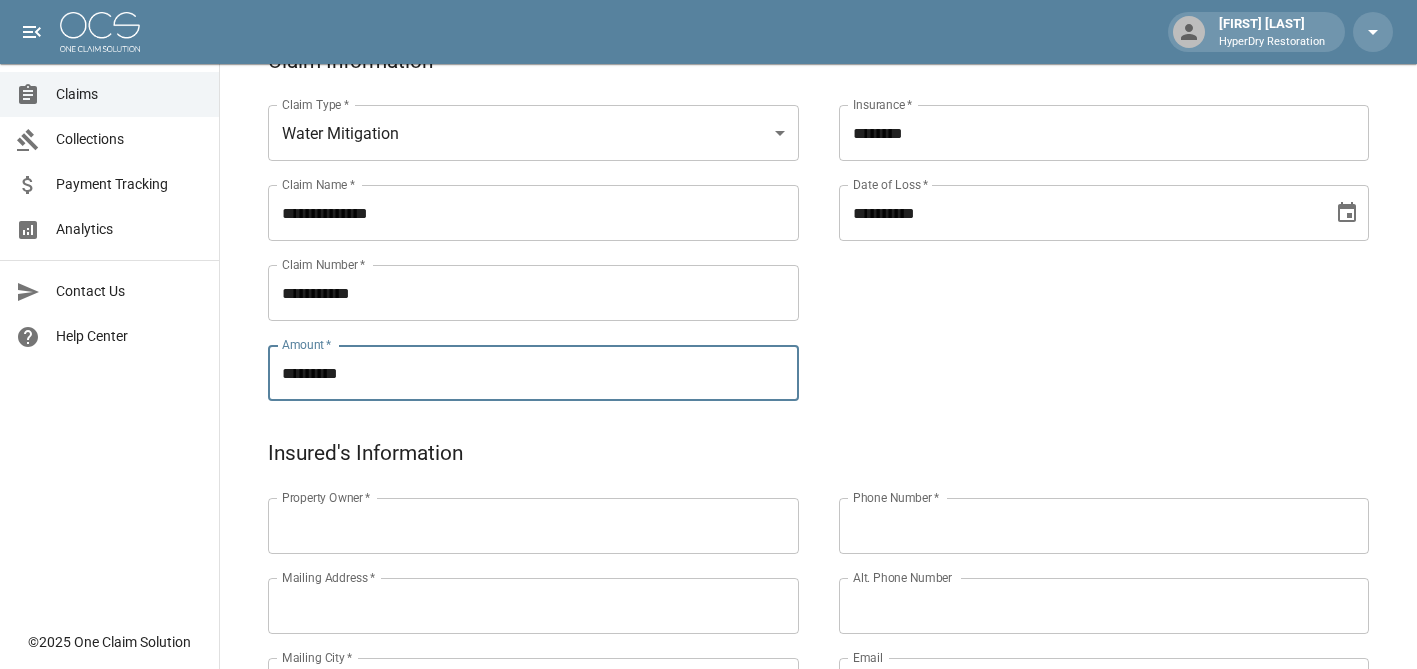 scroll, scrollTop: 333, scrollLeft: 0, axis: vertical 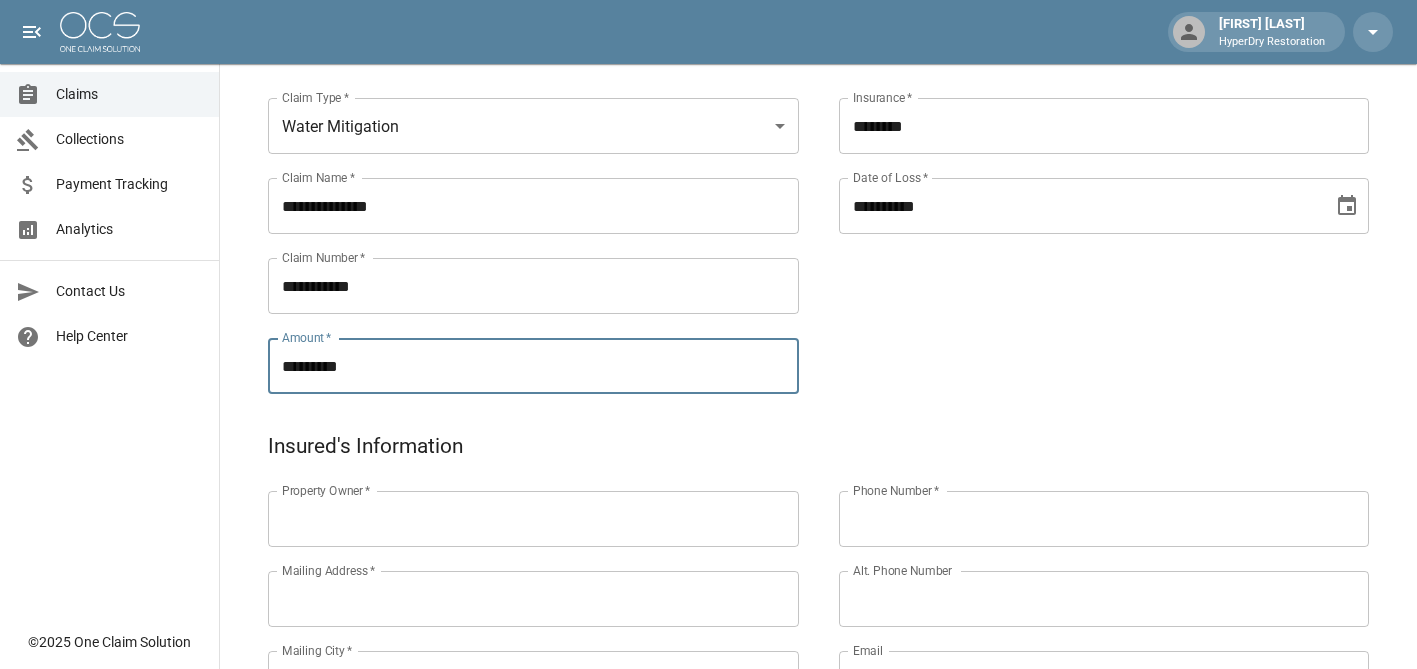 type on "*********" 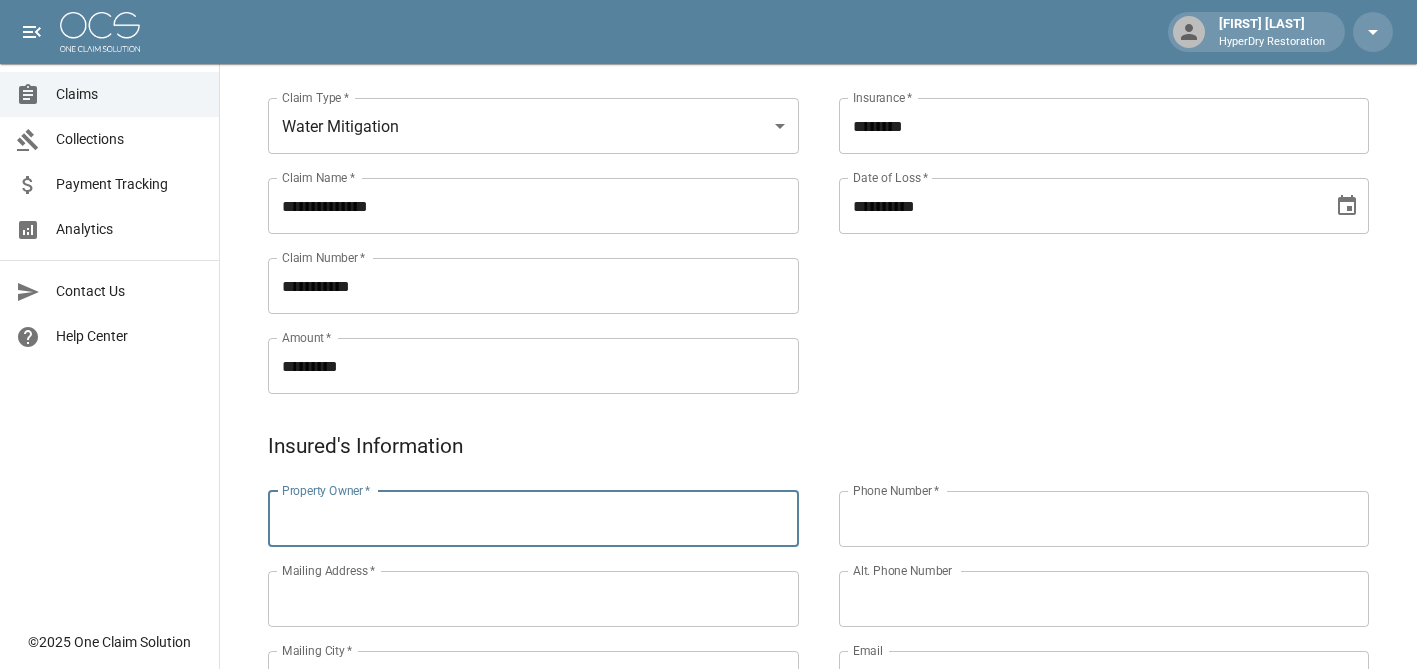 click on "Property Owner   *" at bounding box center (533, 519) 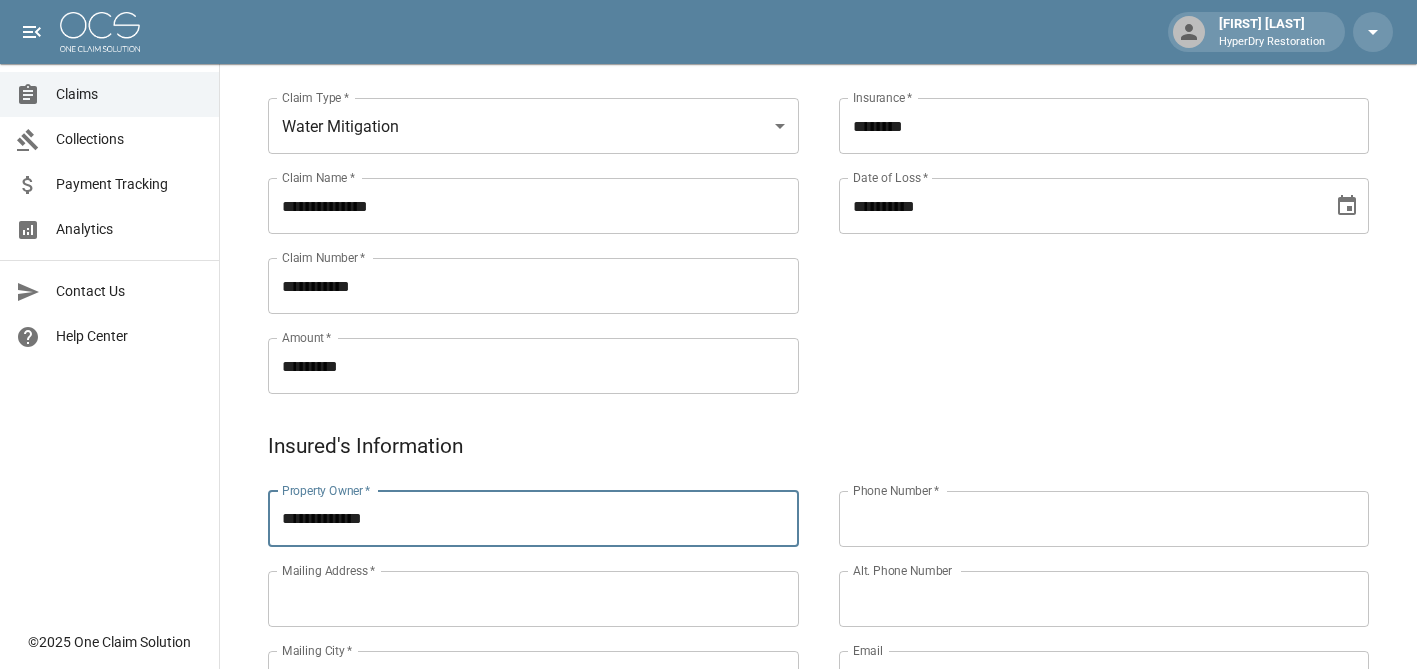 type on "**********" 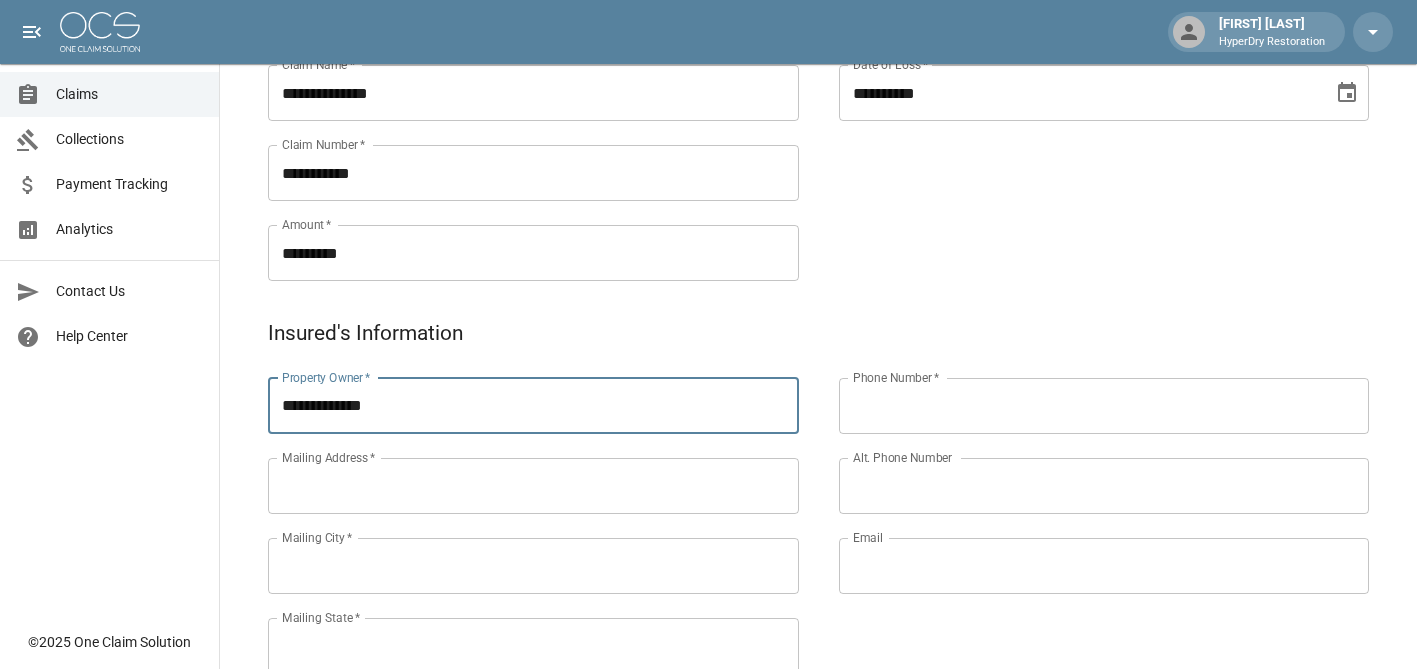 scroll, scrollTop: 447, scrollLeft: 0, axis: vertical 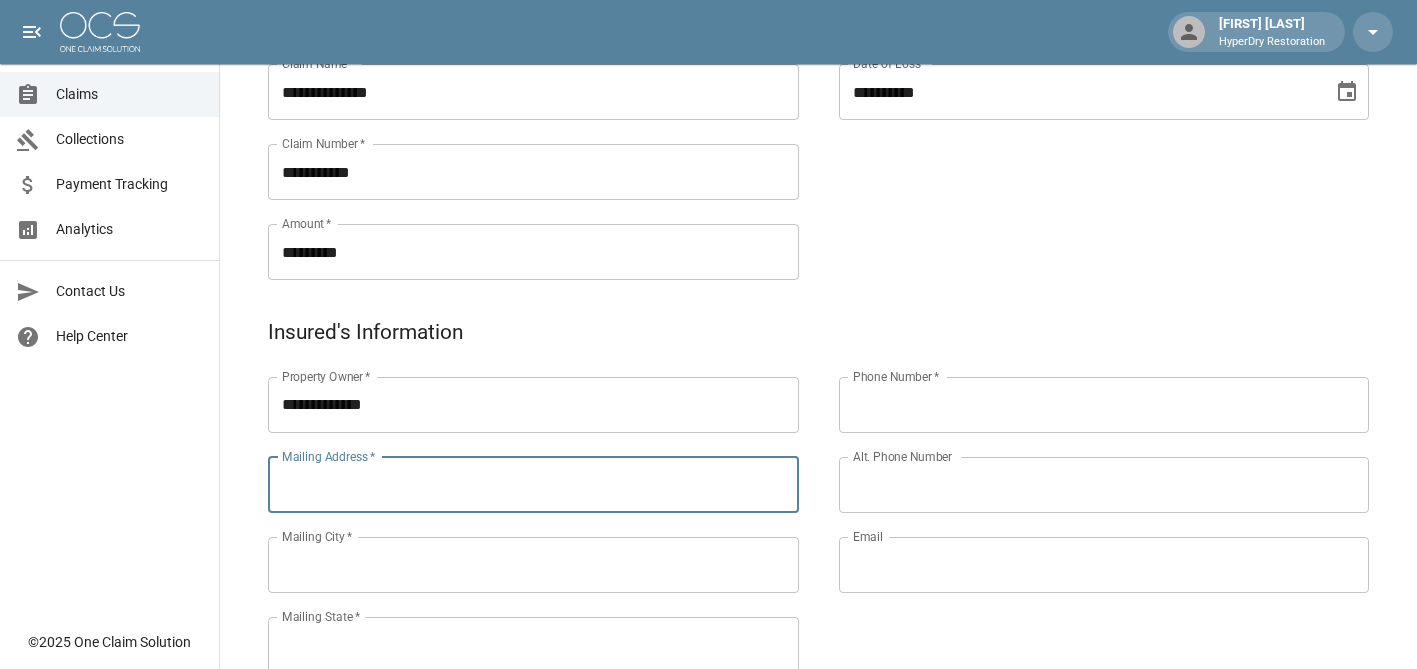 click on "Mailing Address   *" at bounding box center (533, 485) 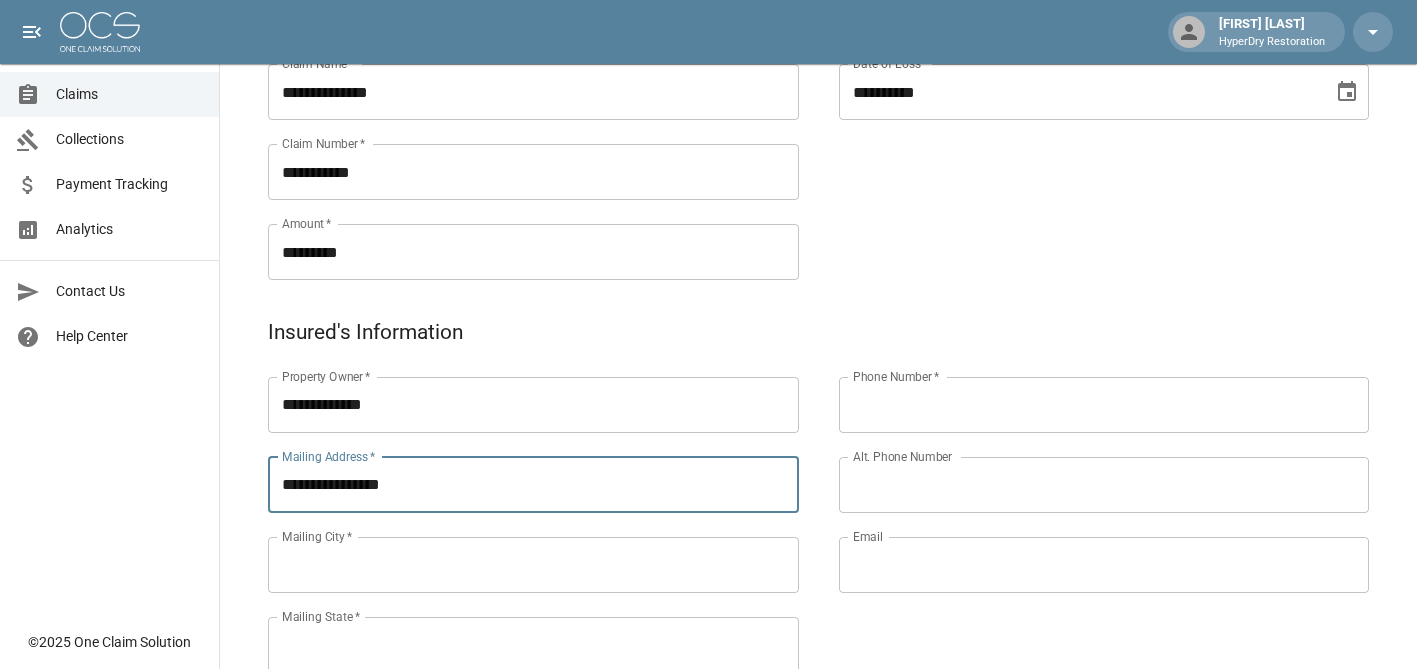 type on "**********" 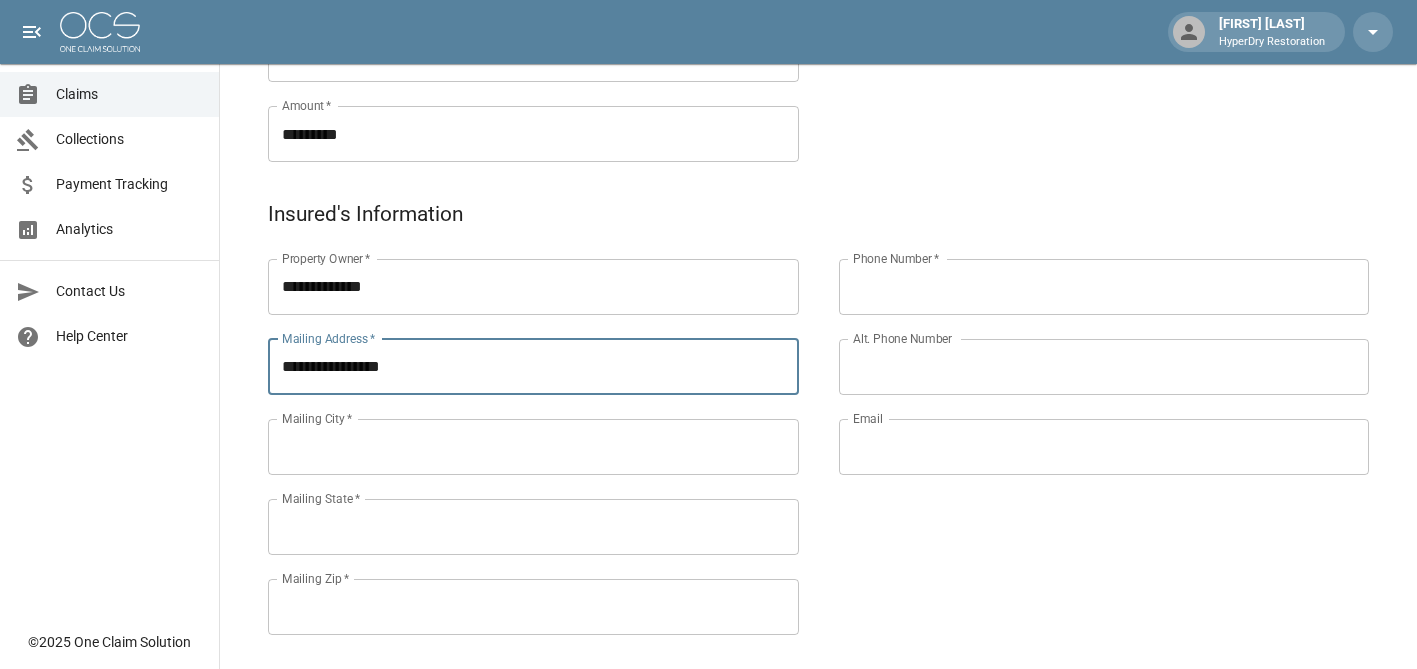 scroll, scrollTop: 570, scrollLeft: 0, axis: vertical 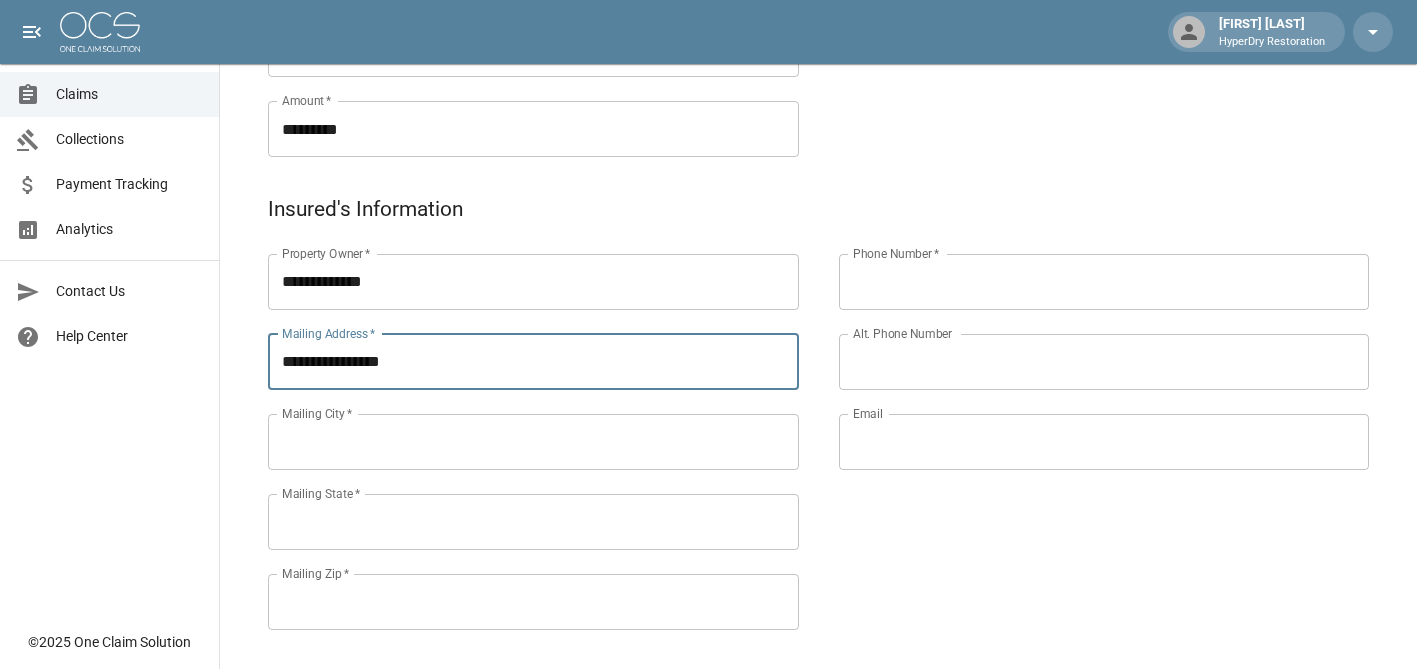 click on "Mailing Zip   *" at bounding box center [533, 602] 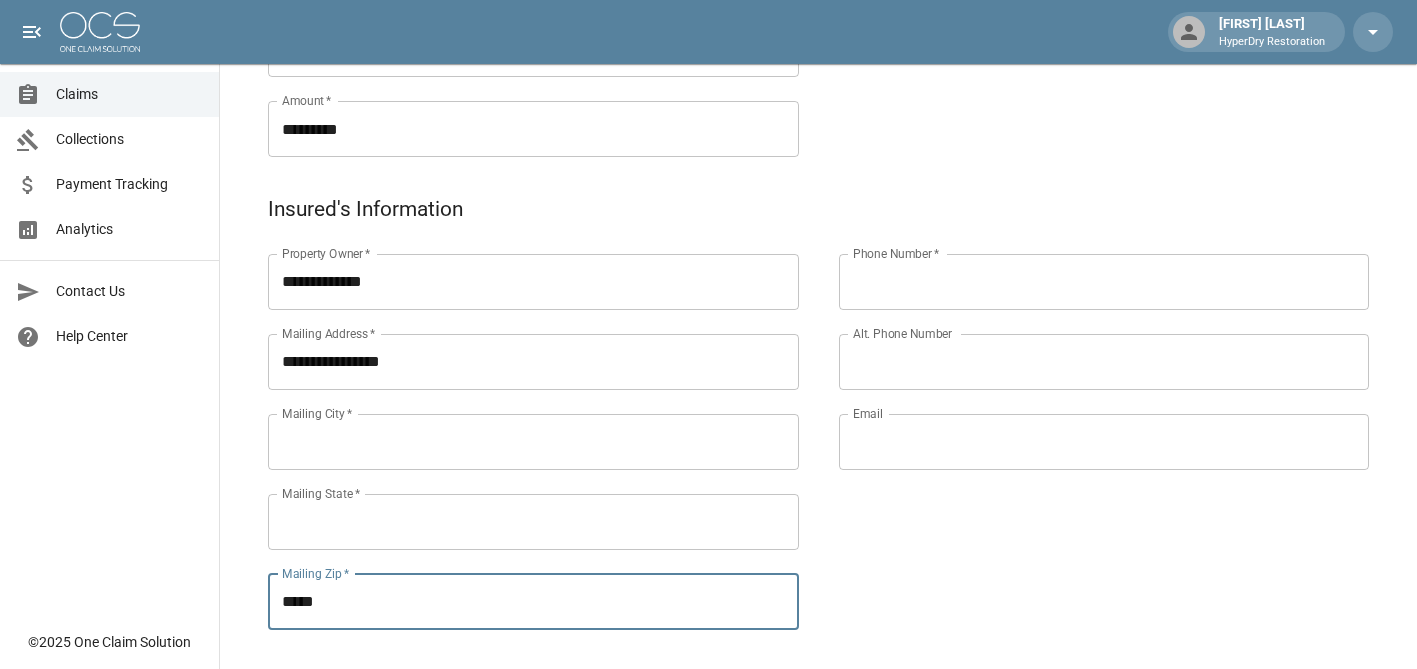 type on "*****" 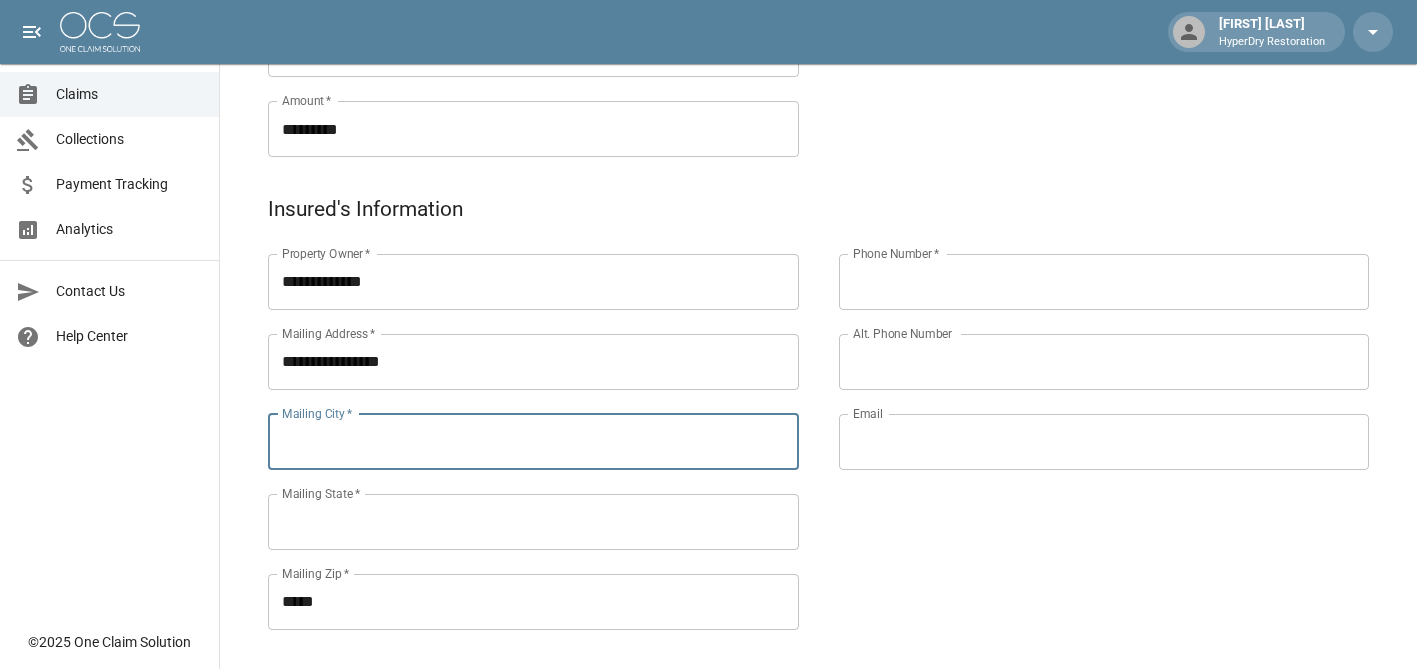 click on "Mailing City   *" at bounding box center (533, 442) 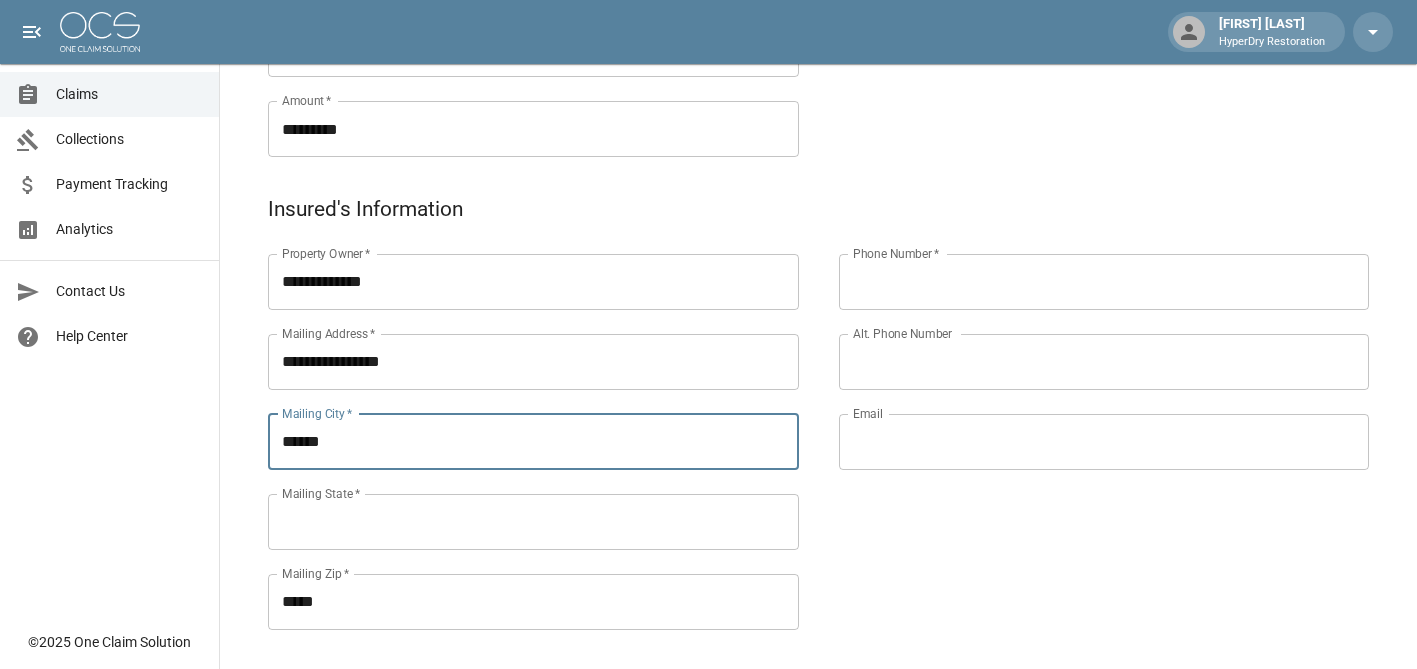 type on "**********" 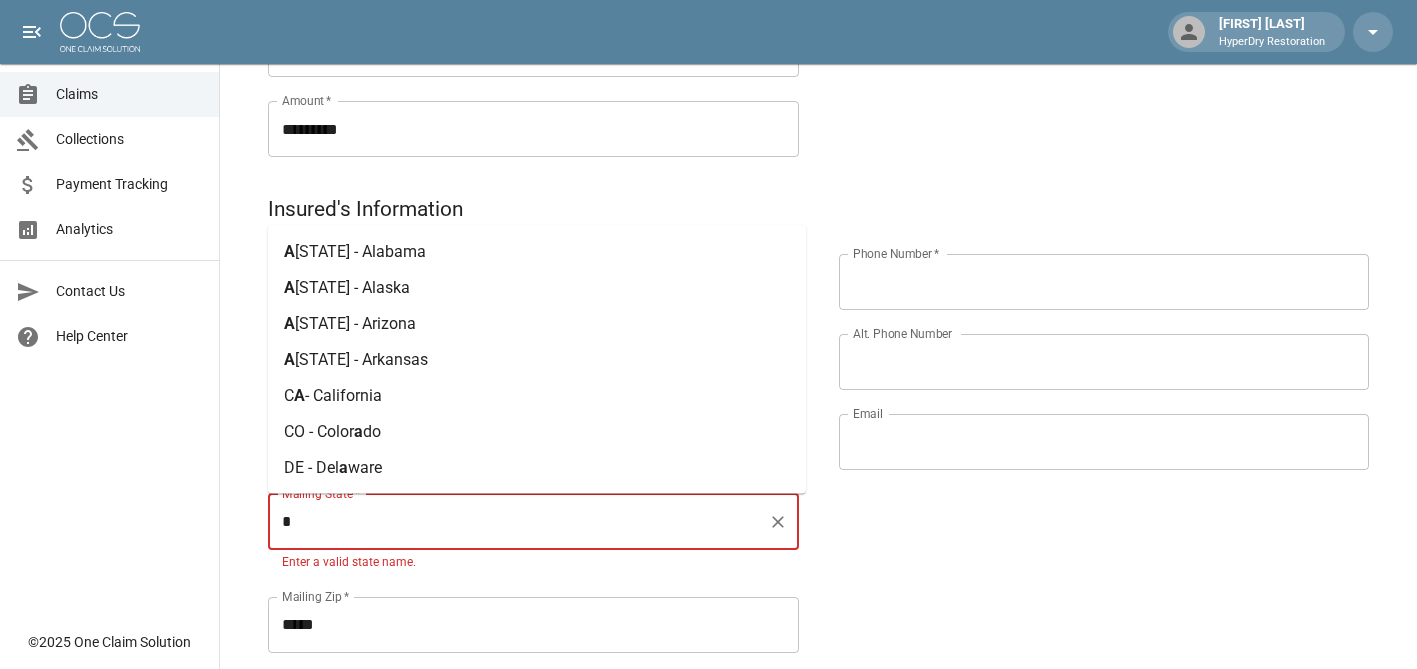 click on "[STATE] - Arizona" at bounding box center [355, 323] 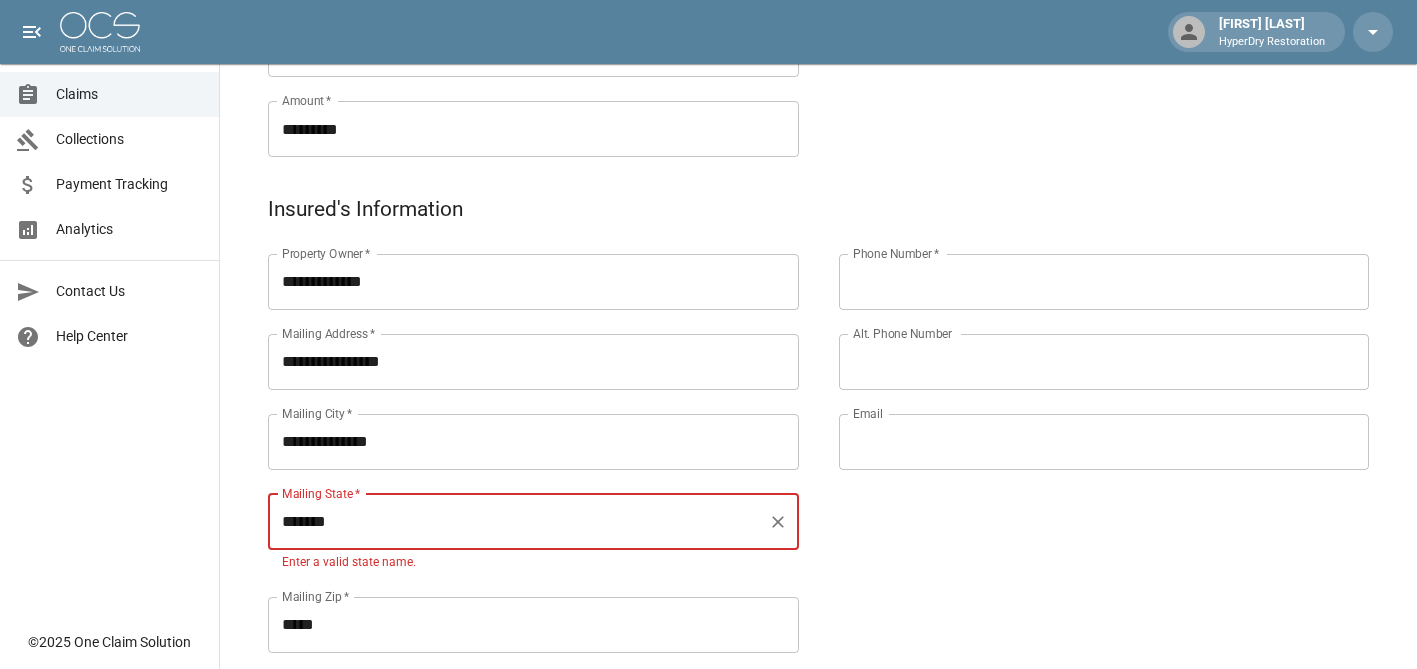 type on "*******" 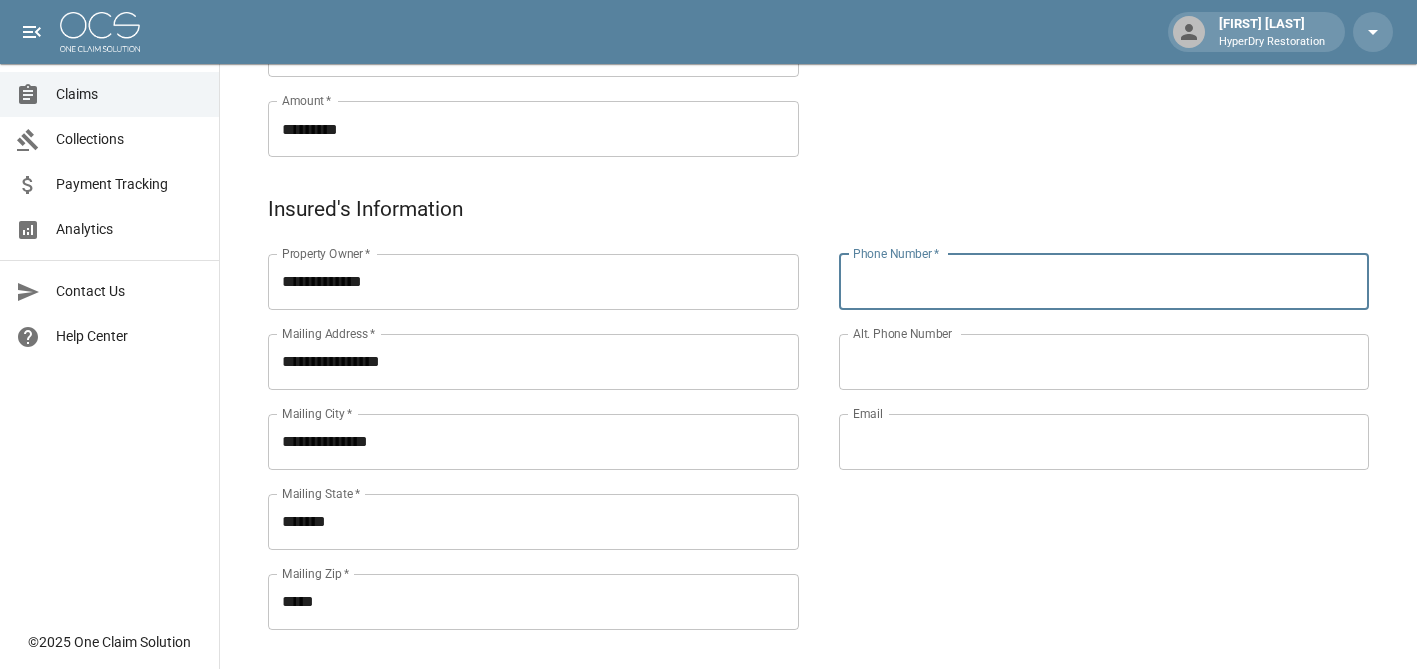 click on "Phone Number   *" at bounding box center [1104, 282] 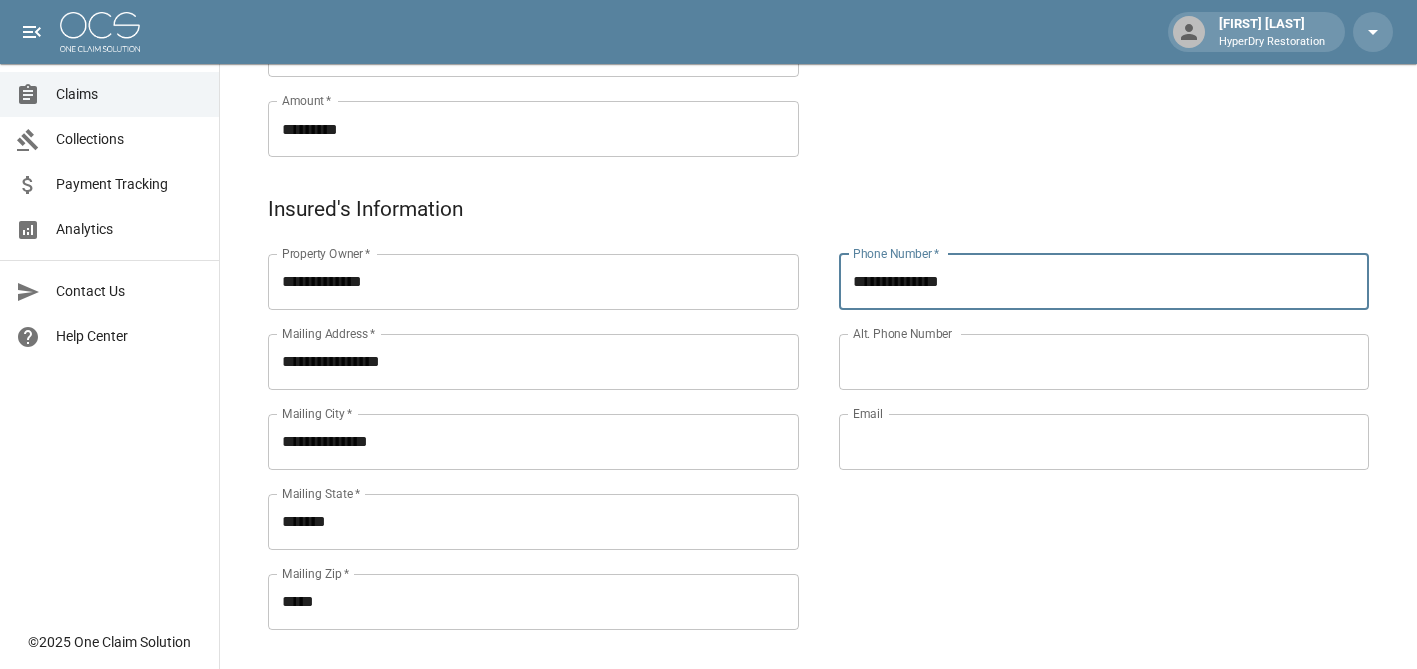 type on "**********" 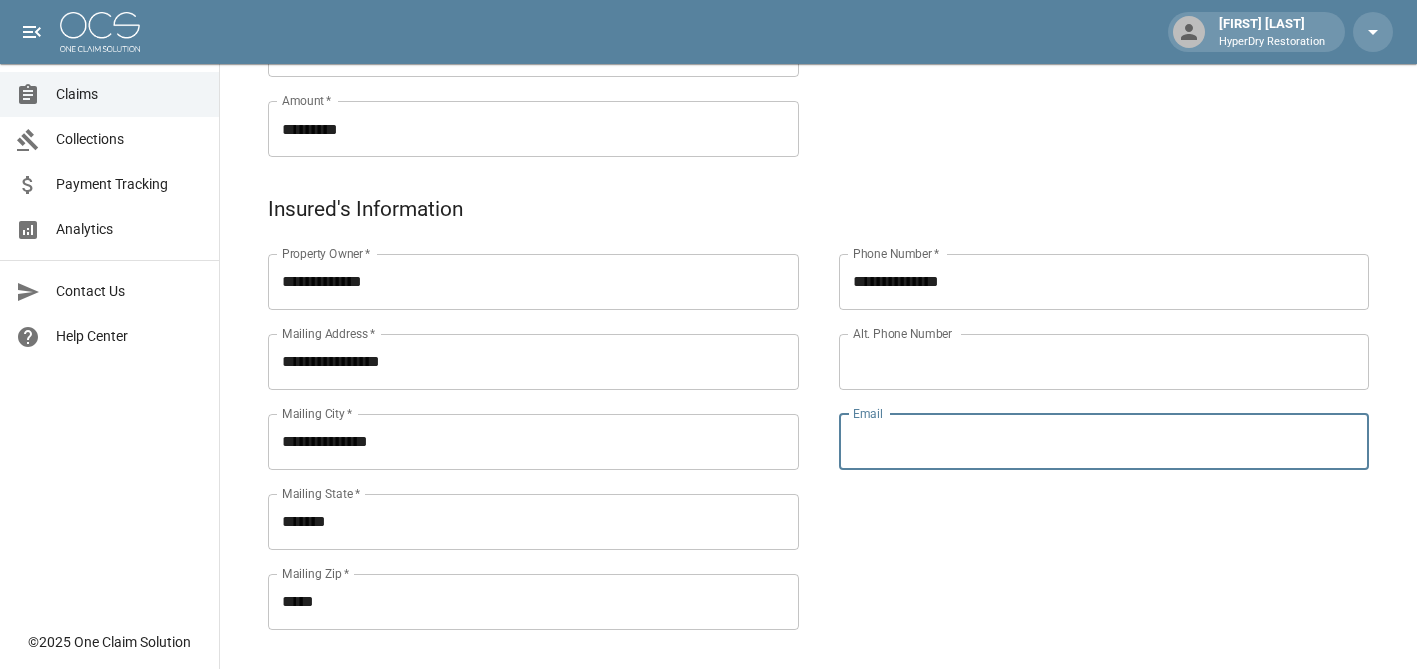 paste on "**********" 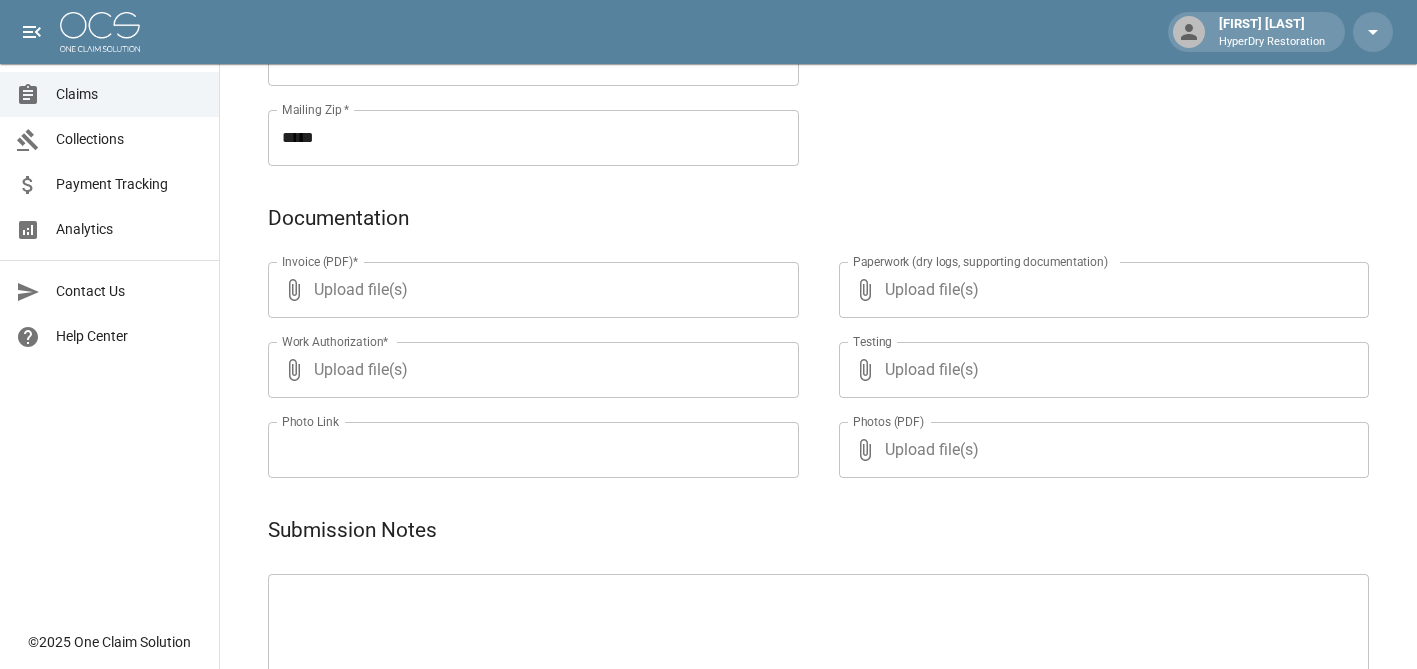 scroll, scrollTop: 1035, scrollLeft: 0, axis: vertical 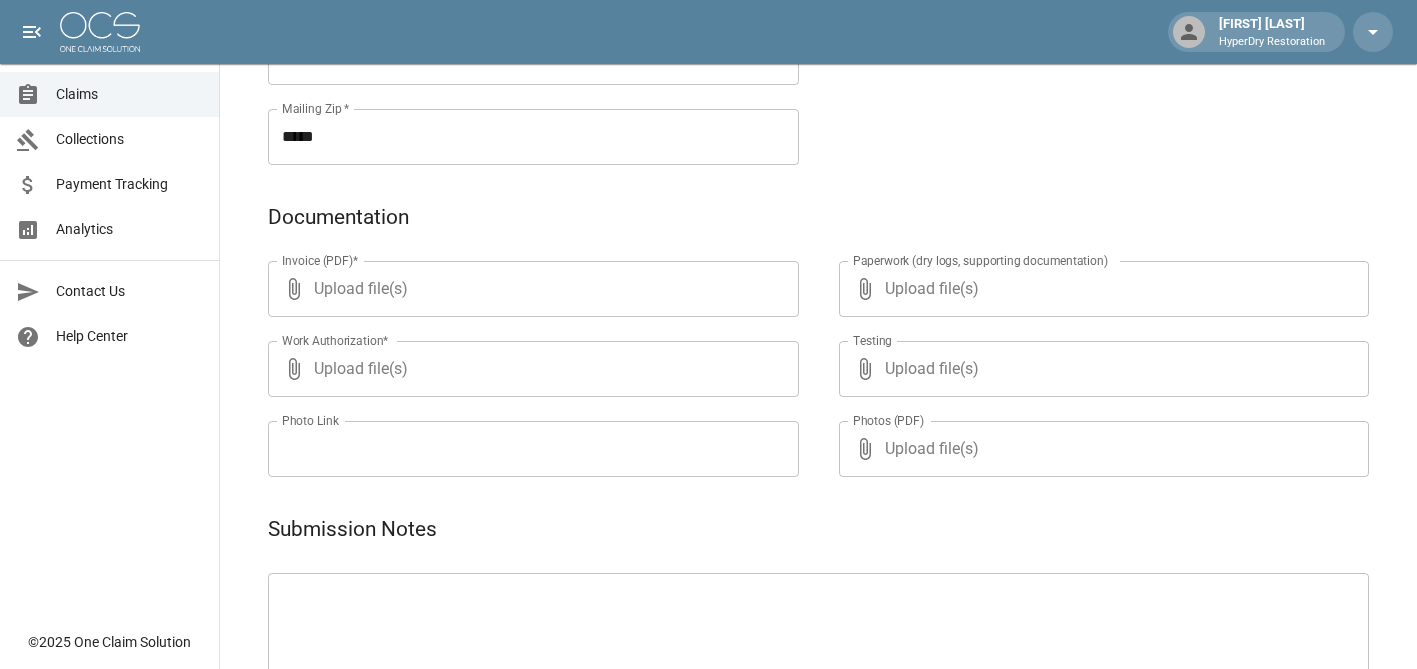 type on "**********" 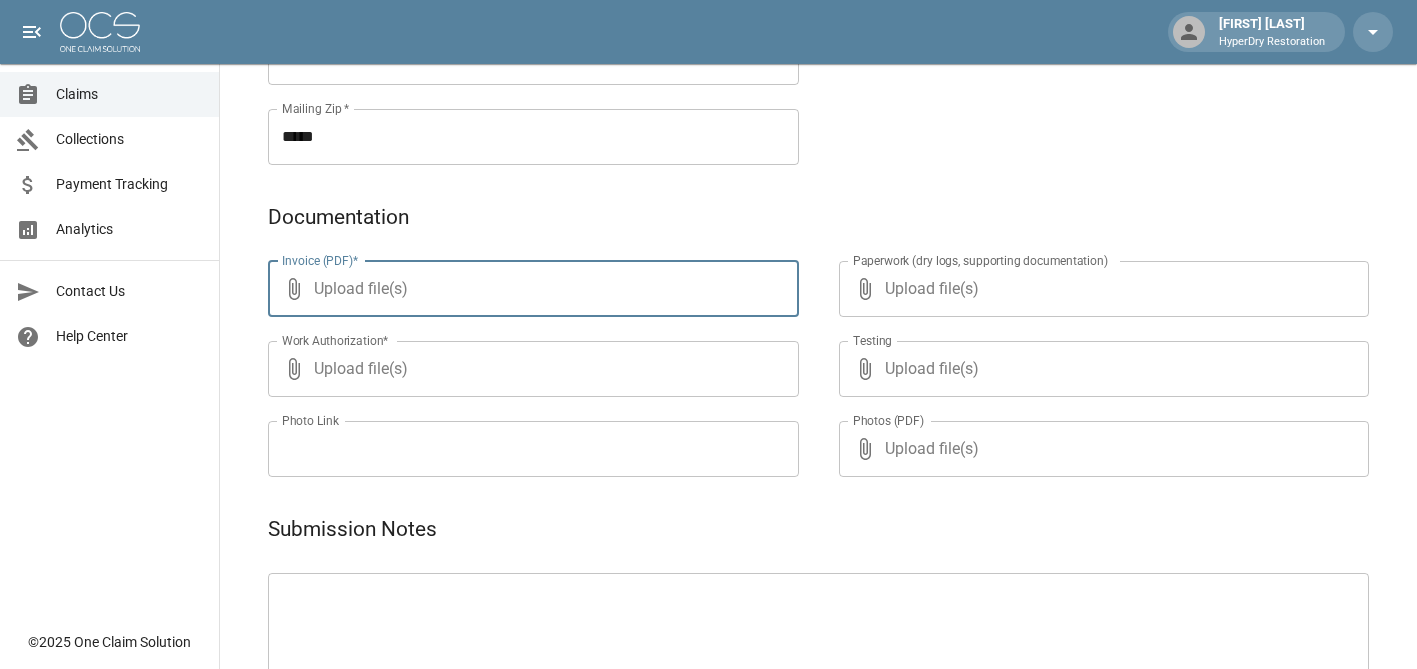 type on "**********" 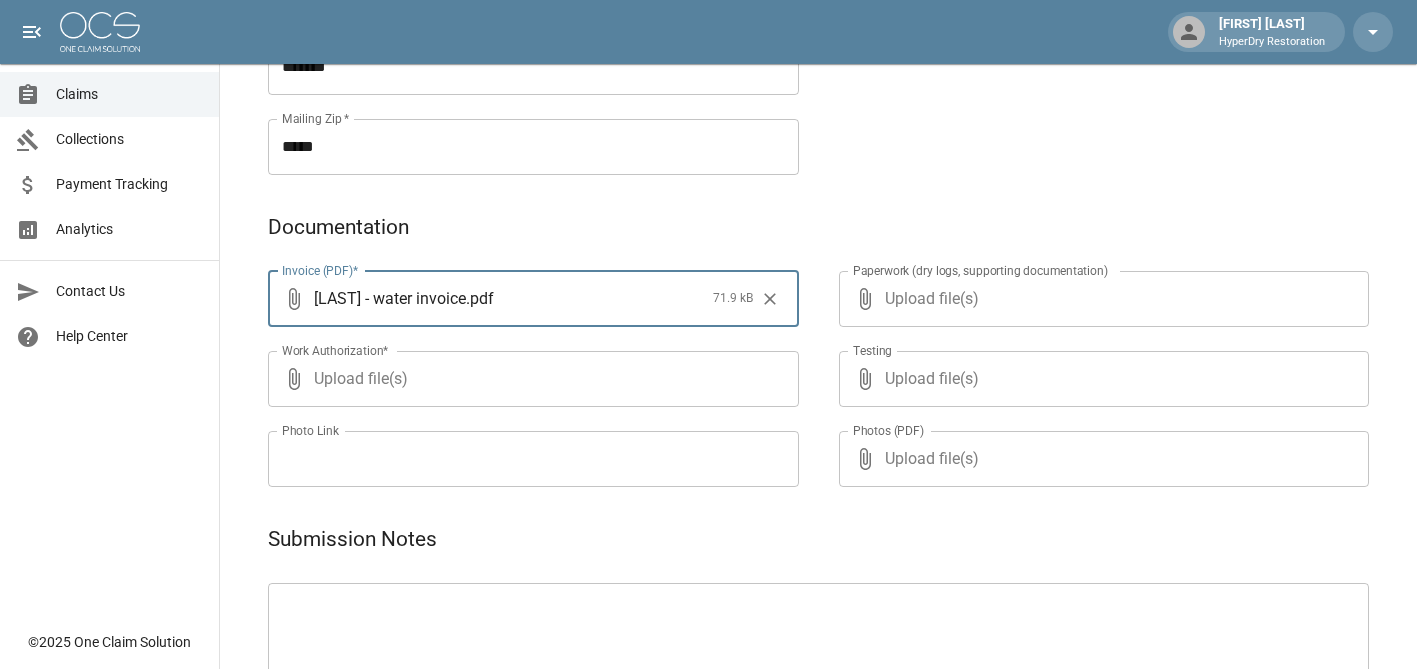 scroll, scrollTop: 1026, scrollLeft: 0, axis: vertical 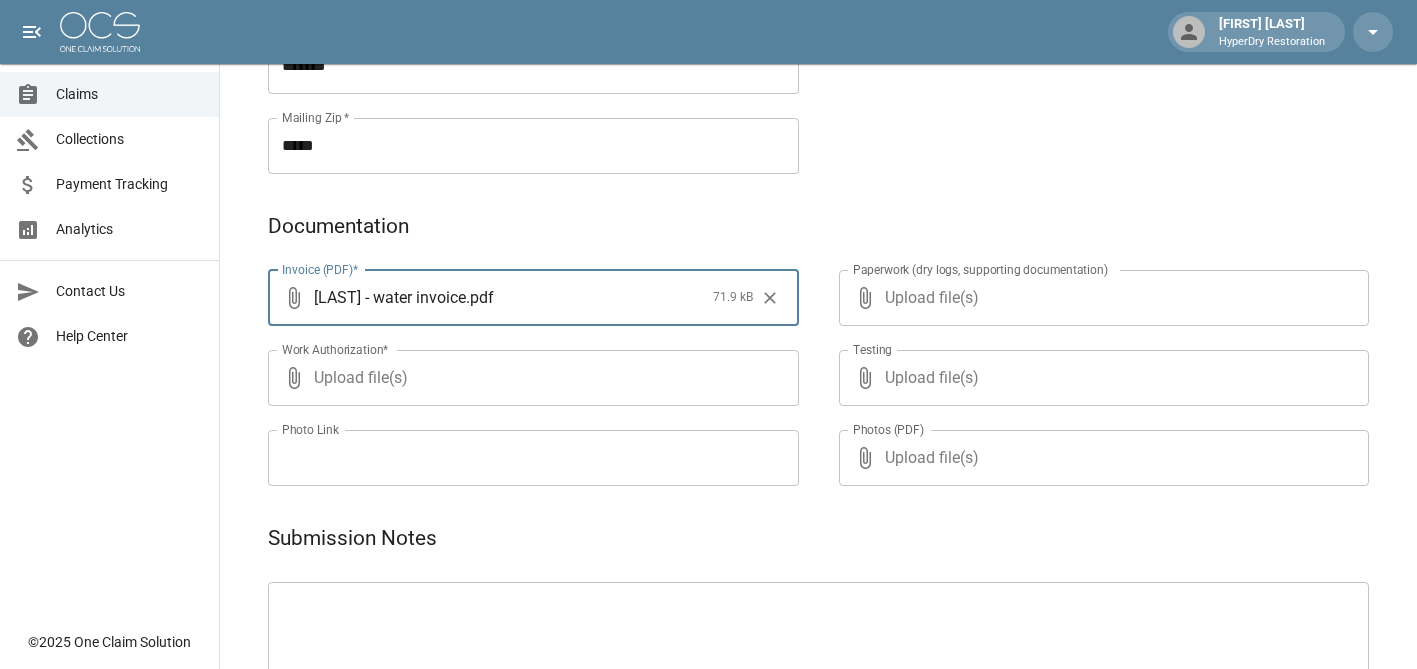 click on "Upload file(s)" at bounding box center (529, 378) 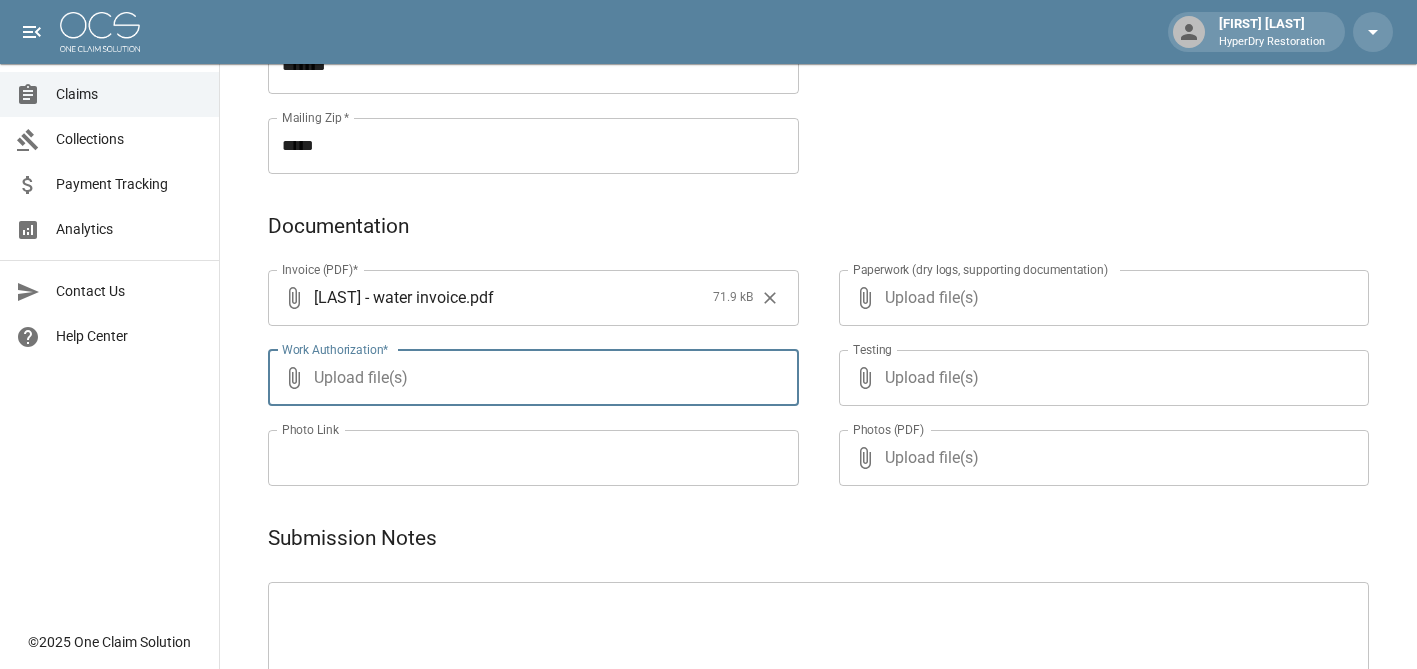 type on "**********" 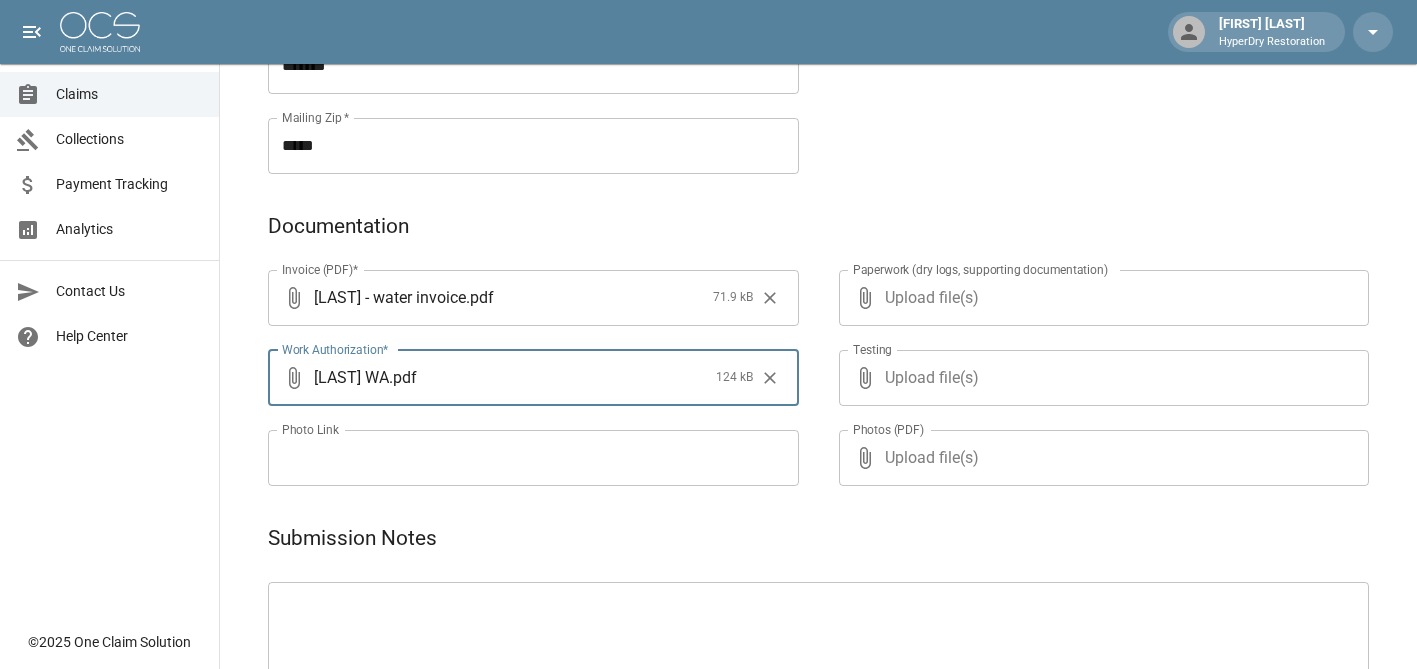 click on "Upload file(s)" at bounding box center [1100, 298] 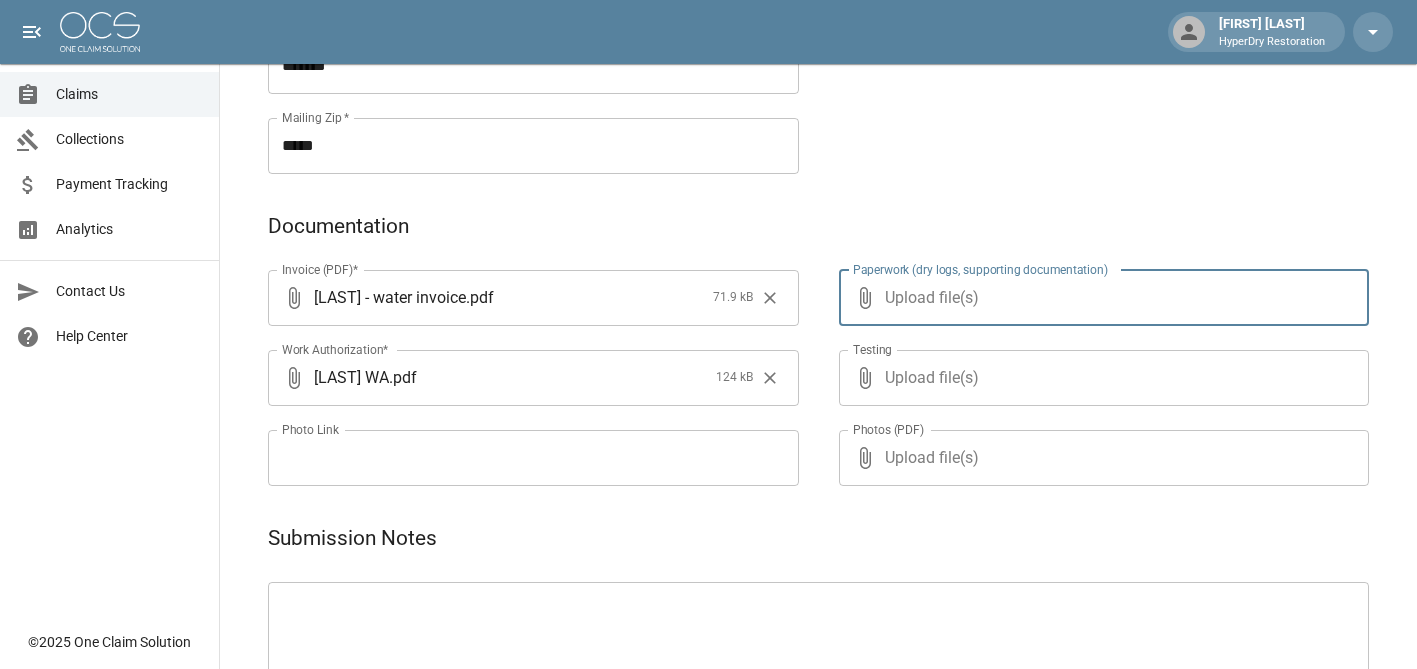 type on "**********" 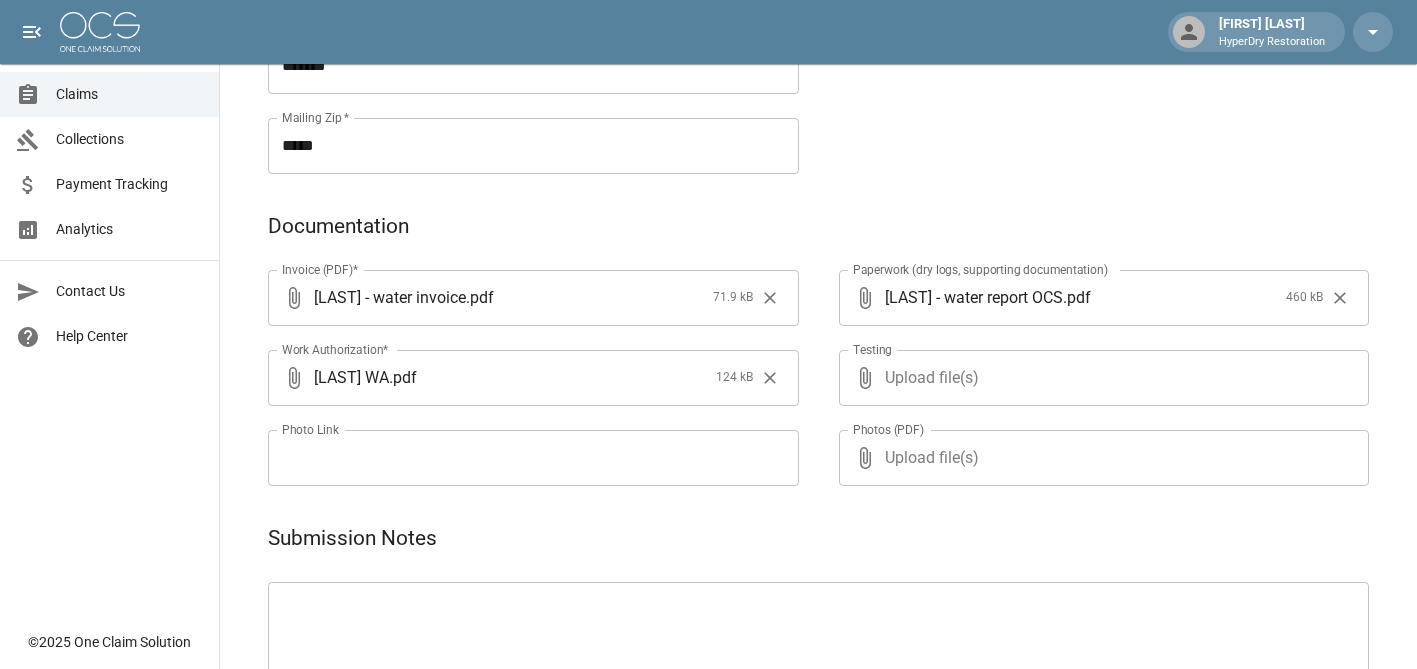 click on "Upload file(s)" at bounding box center (1100, 378) 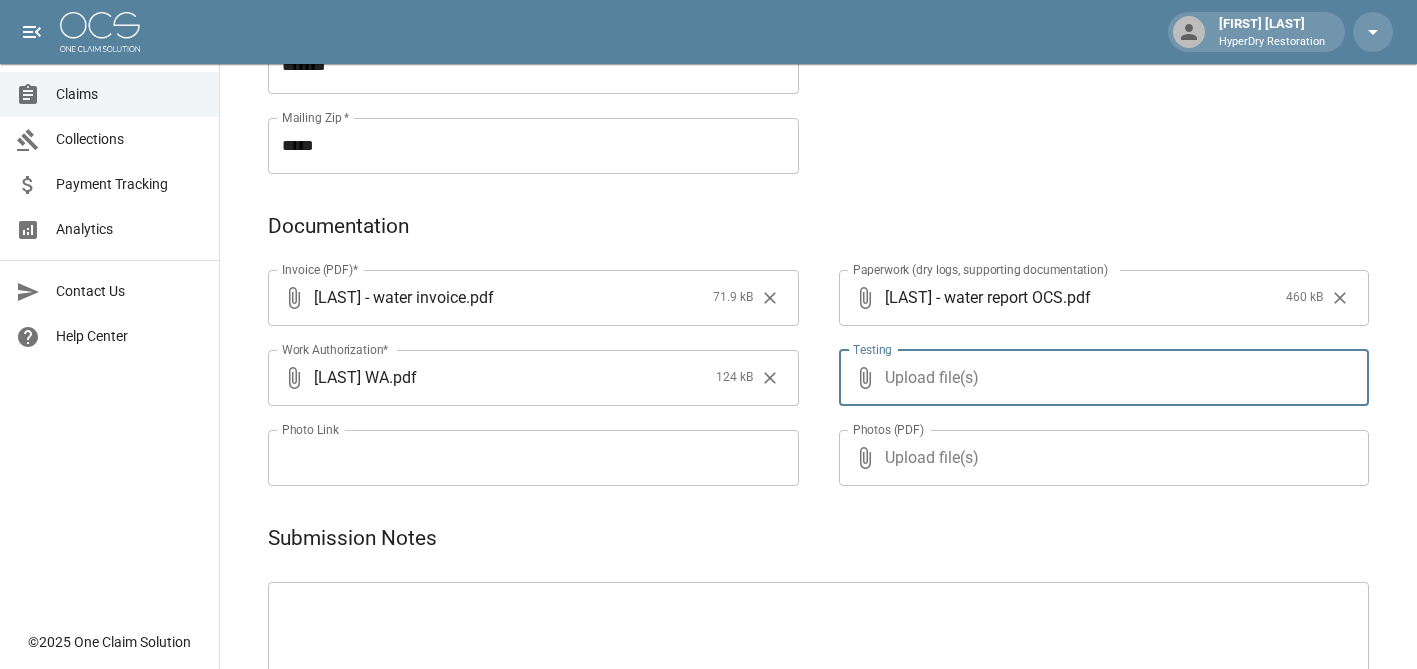 click on "Upload file(s)" at bounding box center [1100, 458] 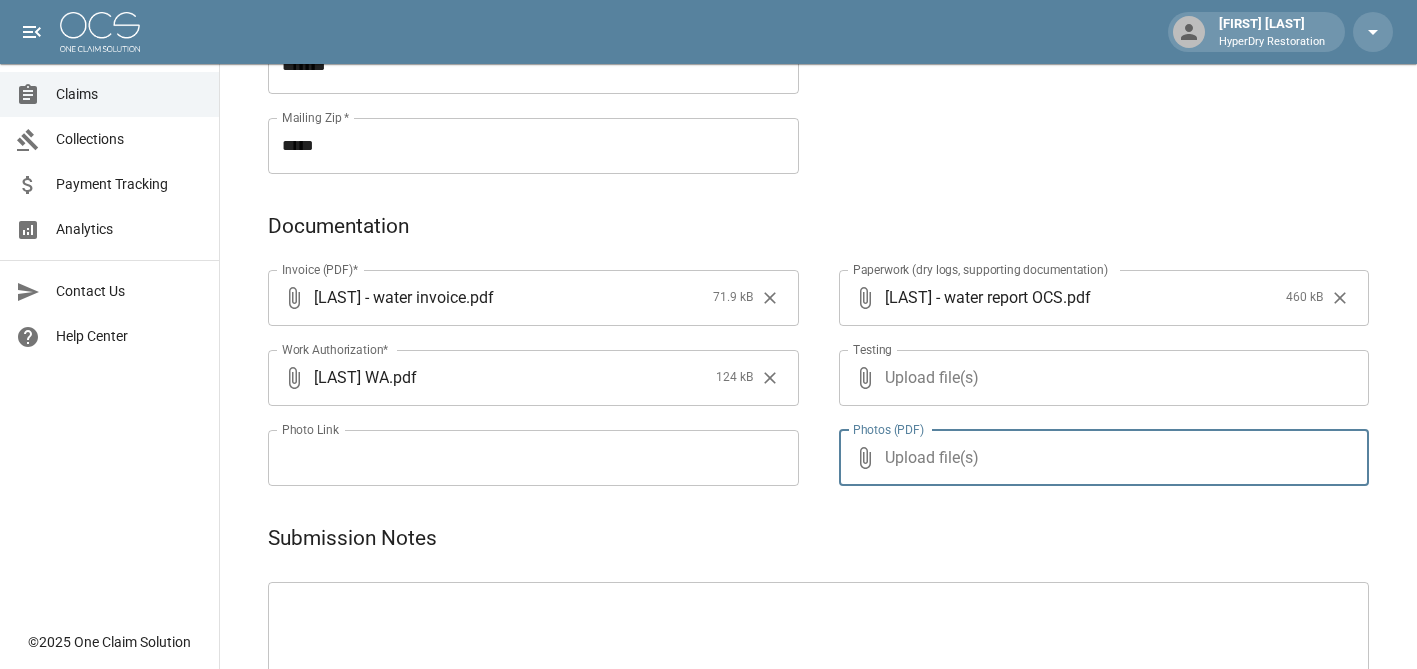 type on "**********" 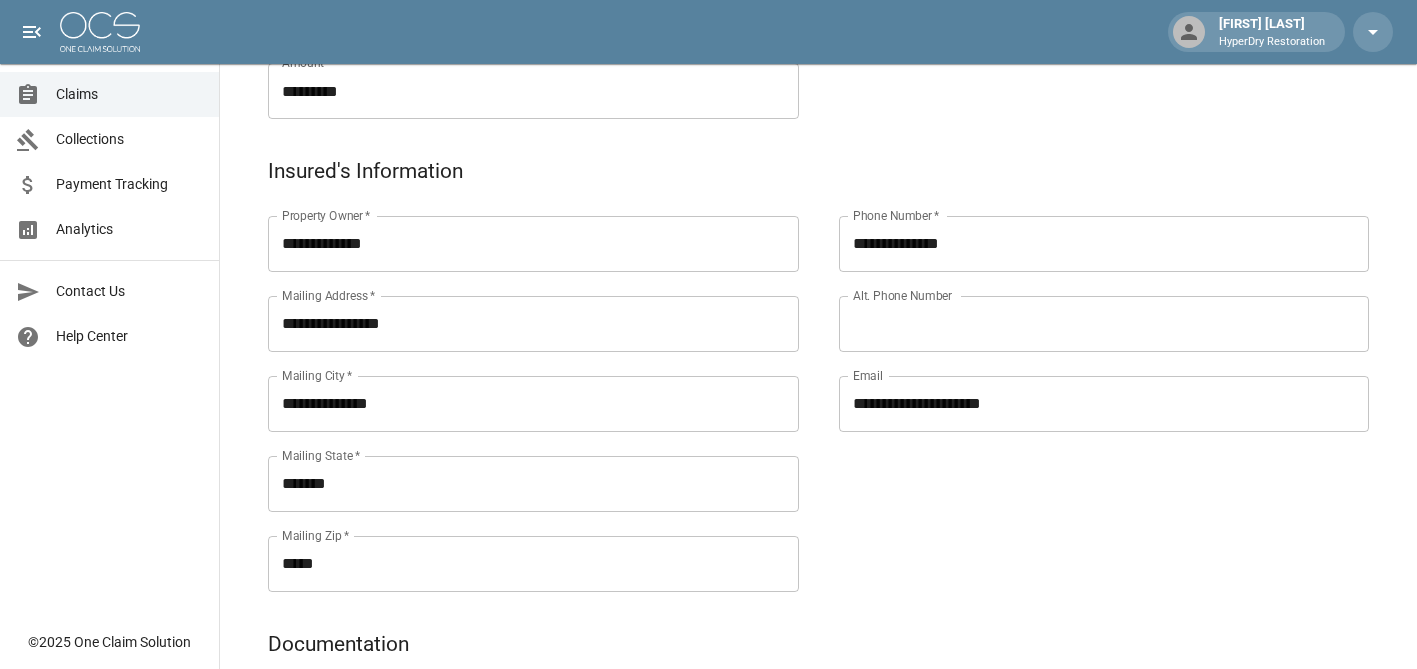 scroll, scrollTop: 602, scrollLeft: 0, axis: vertical 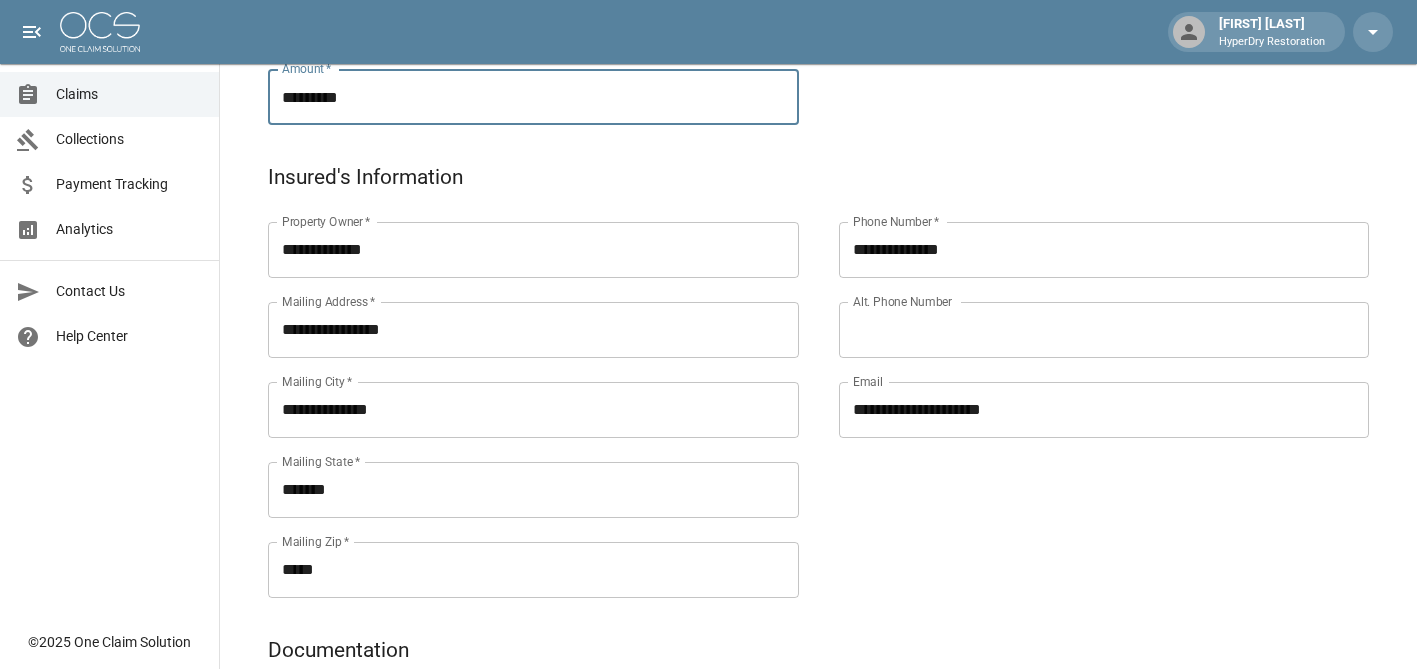 drag, startPoint x: 382, startPoint y: 108, endPoint x: 263, endPoint y: 111, distance: 119.03781 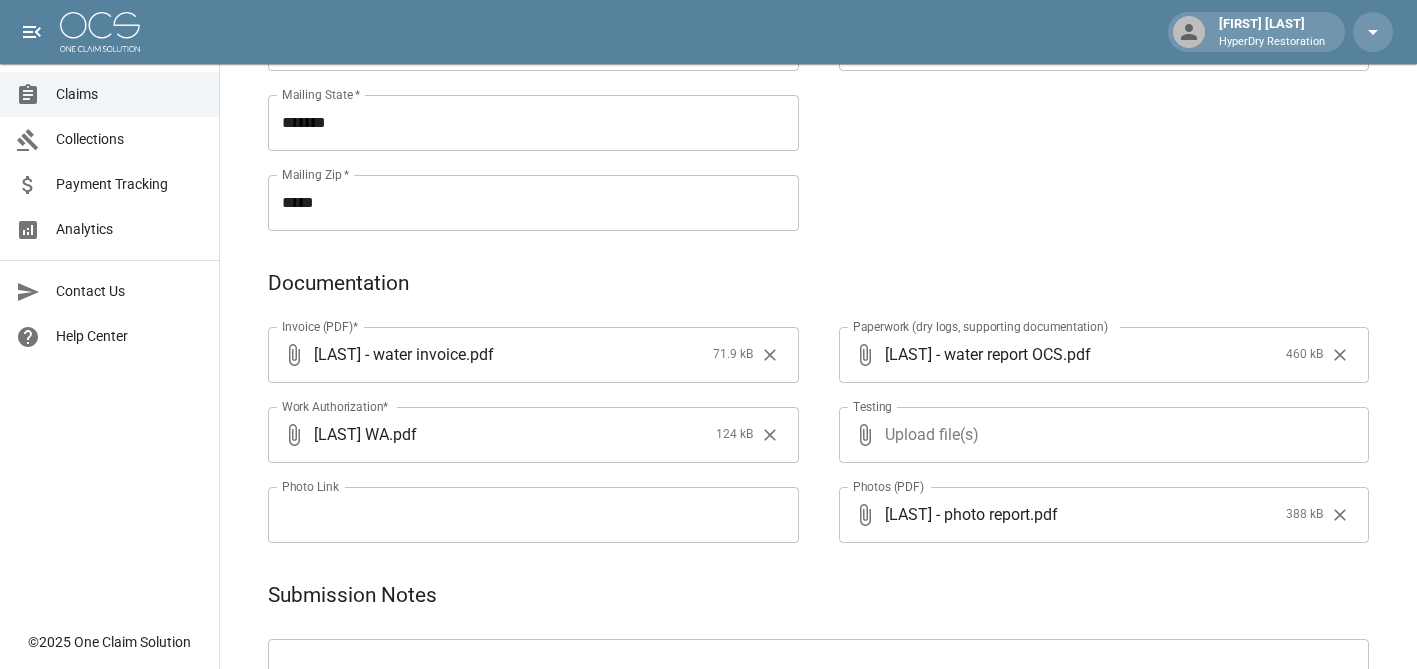 scroll, scrollTop: 1172, scrollLeft: 0, axis: vertical 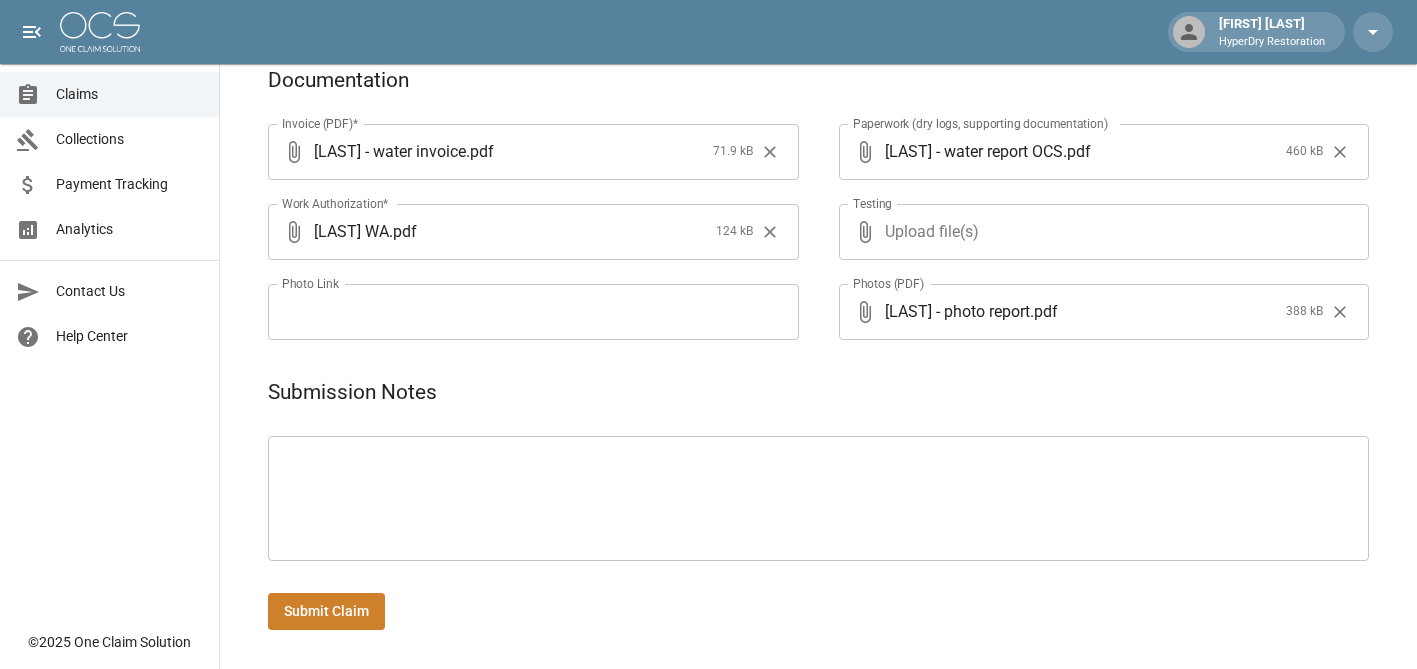 click on "Submit Claim" at bounding box center [326, 611] 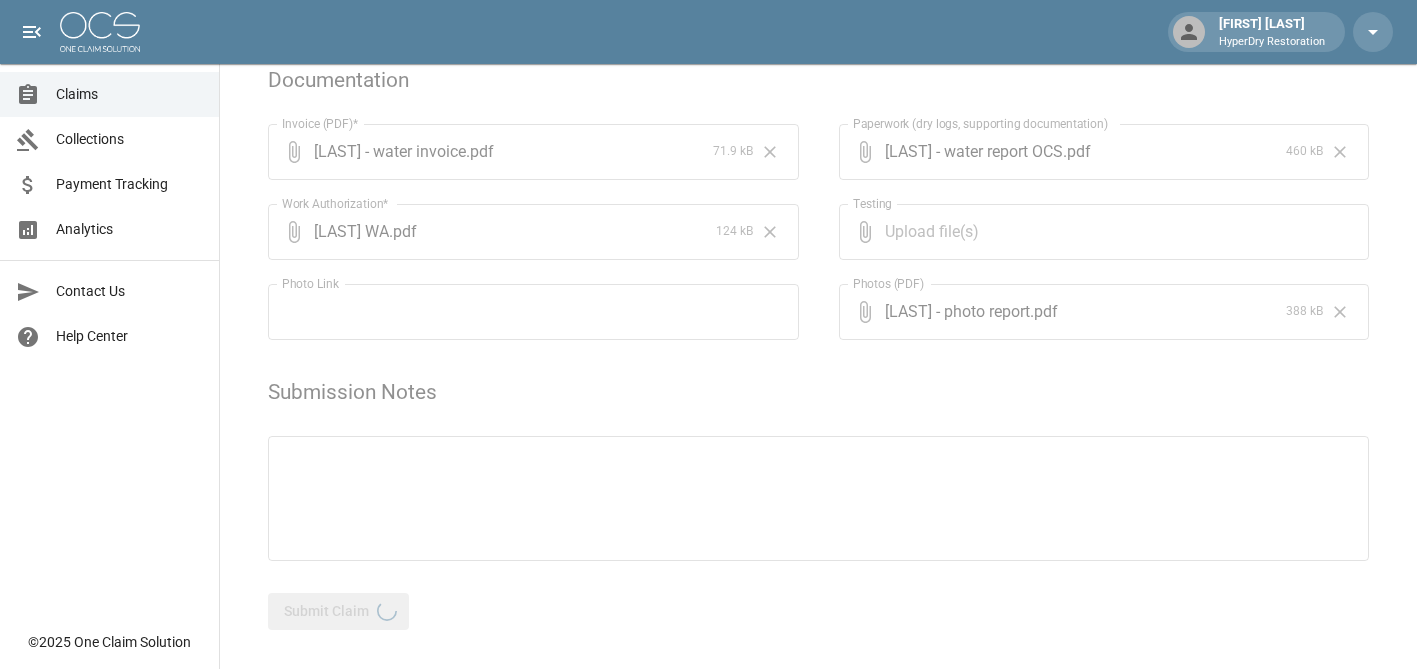 scroll, scrollTop: 0, scrollLeft: 0, axis: both 